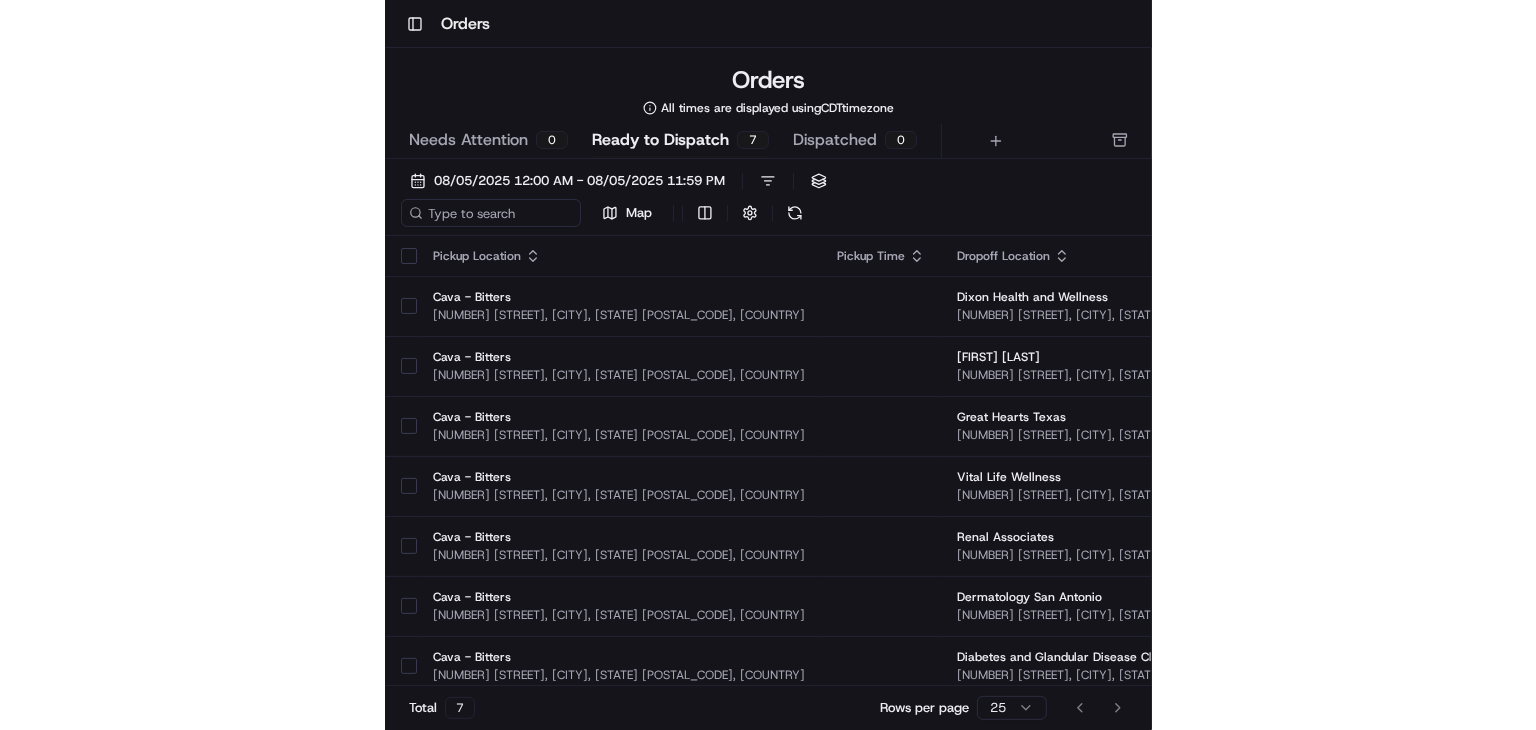 scroll, scrollTop: 0, scrollLeft: 0, axis: both 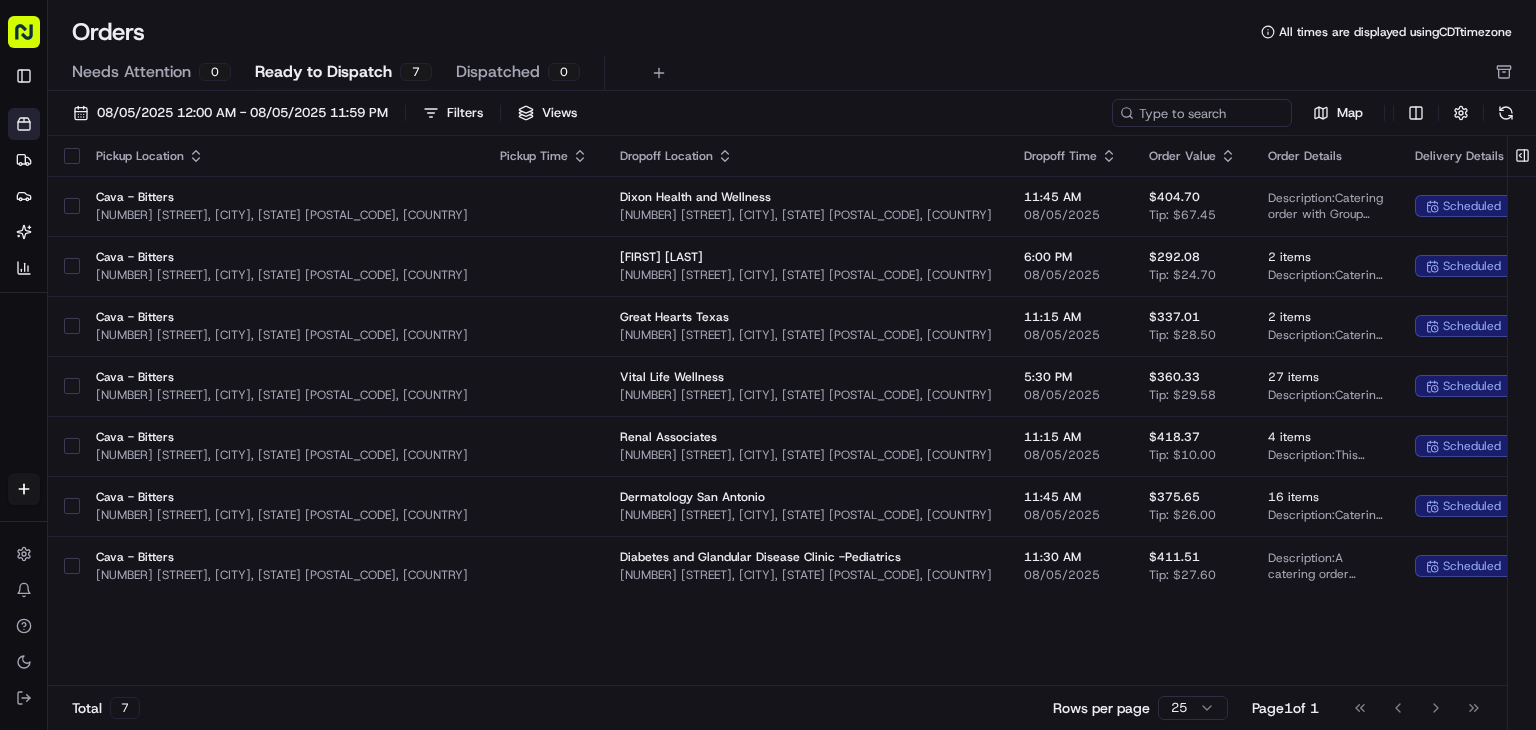 drag, startPoint x: 1443, startPoint y: 669, endPoint x: 1311, endPoint y: 606, distance: 146.26346 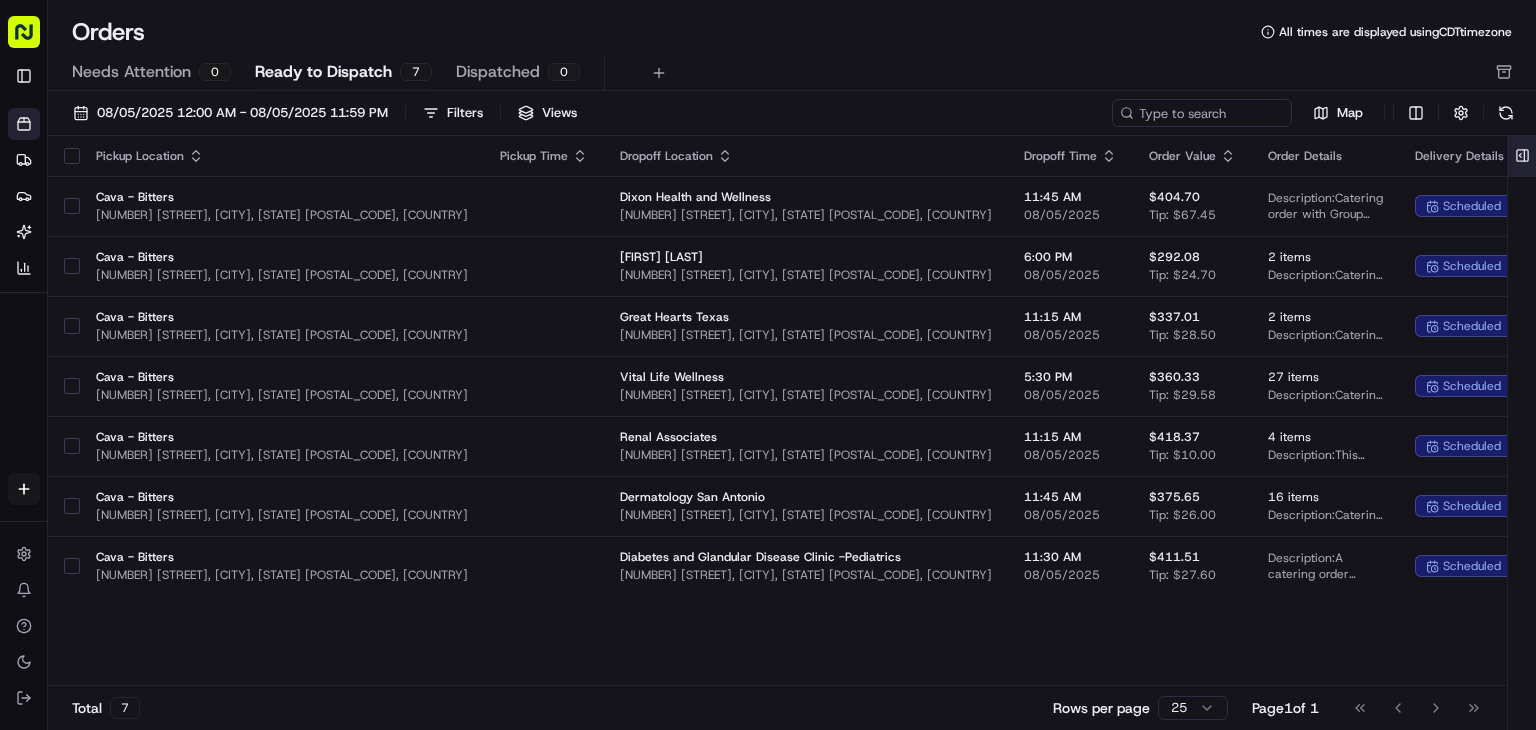 click at bounding box center [1522, 156] 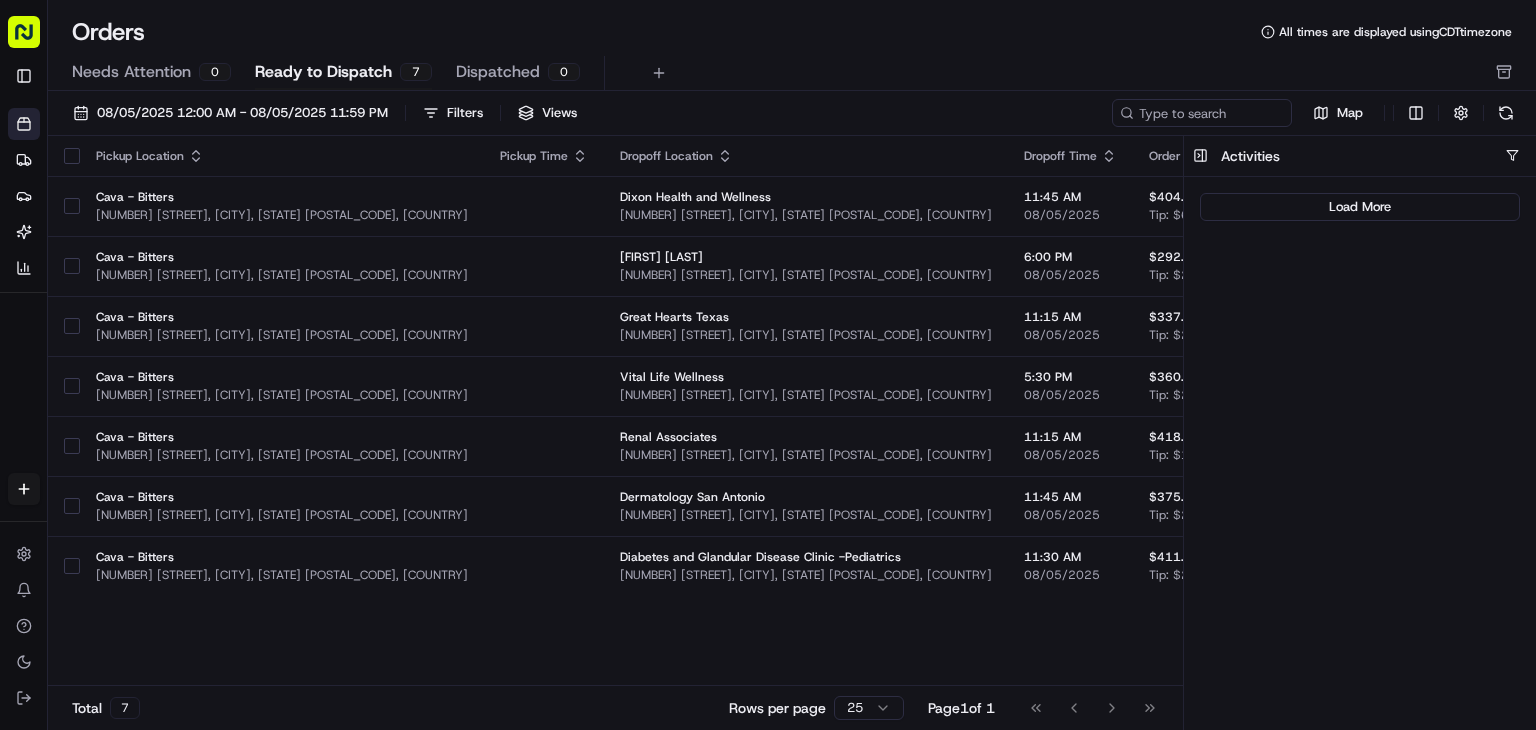 click on "Needs Attention 0 Ready to Dispatch 7 Dispatched 0" at bounding box center [792, 73] 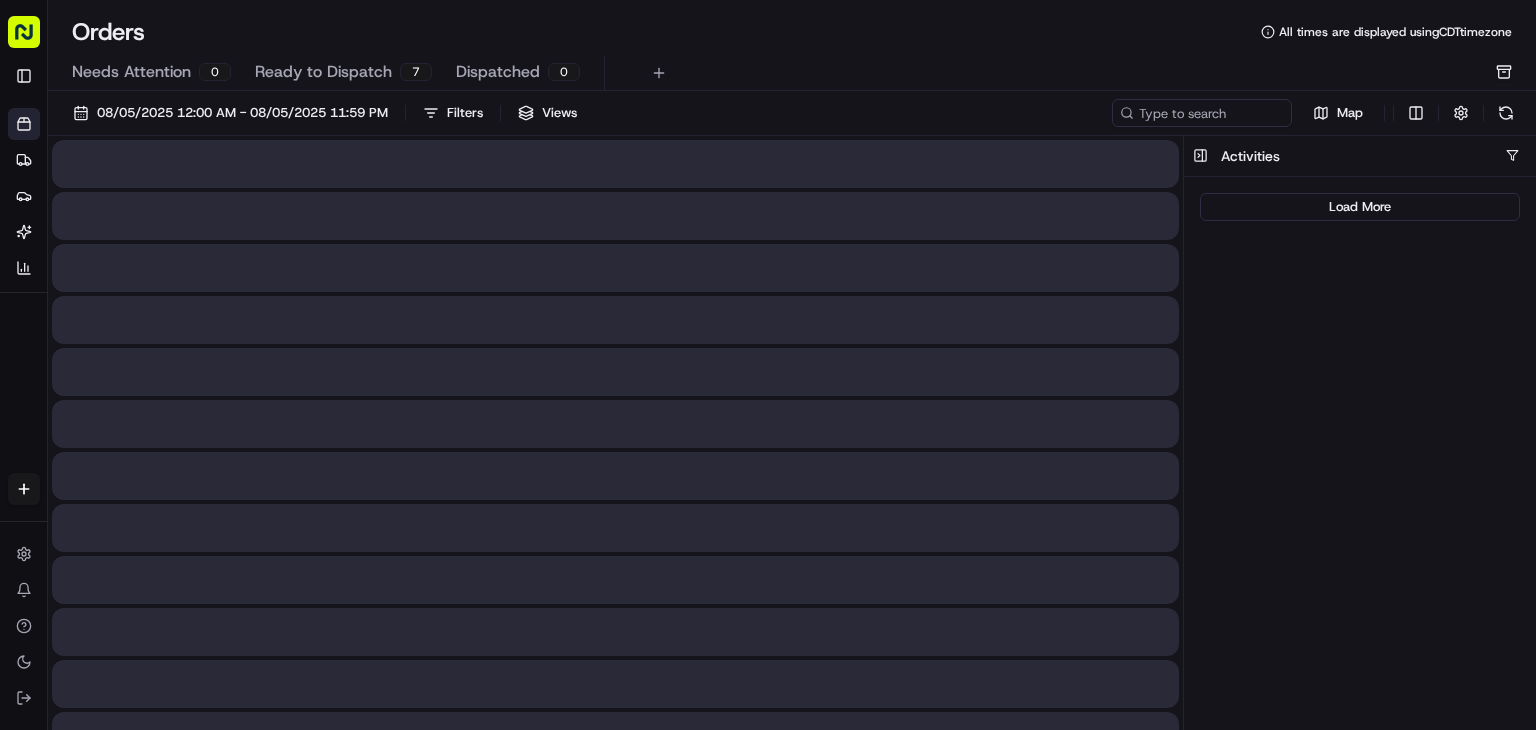 click at bounding box center (1504, 73) 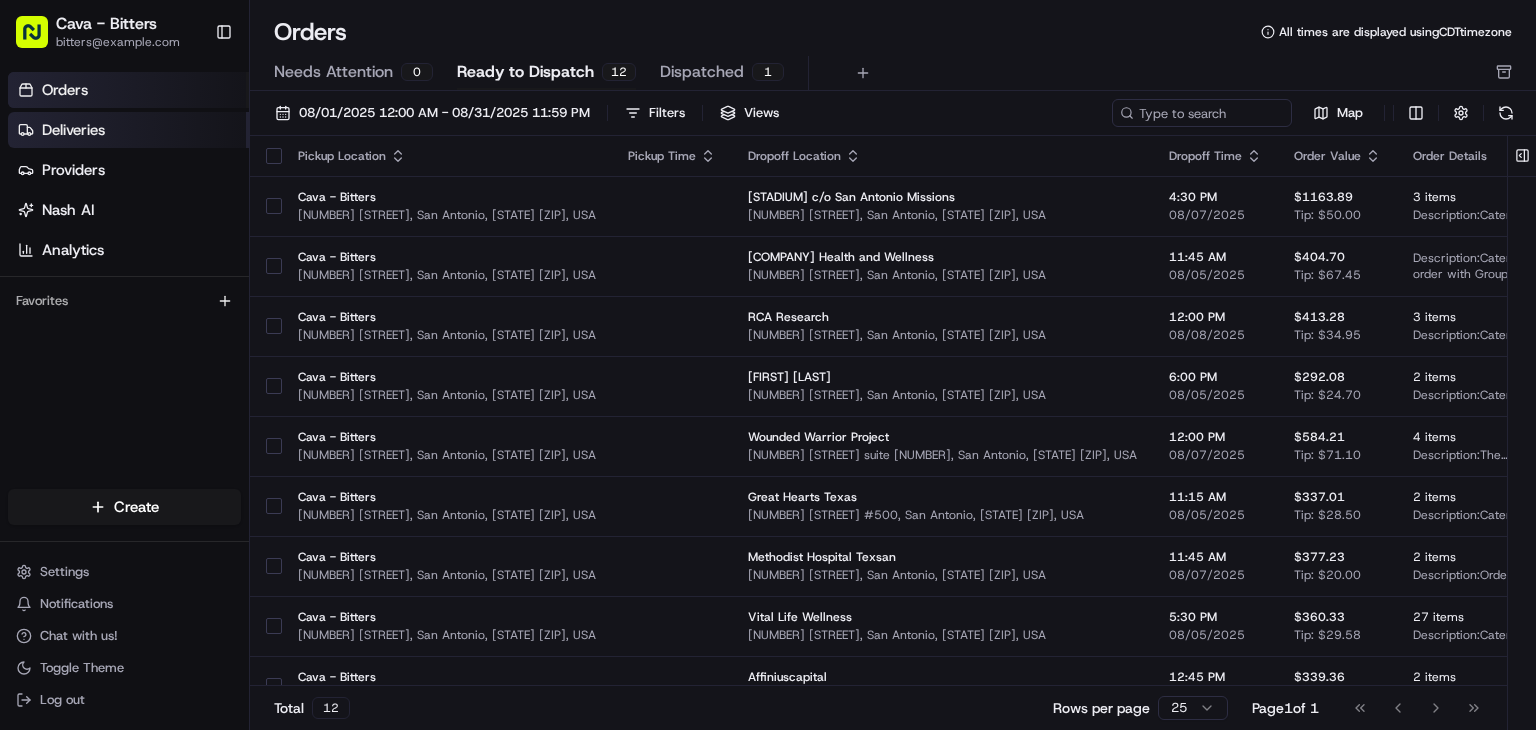 scroll, scrollTop: 0, scrollLeft: 0, axis: both 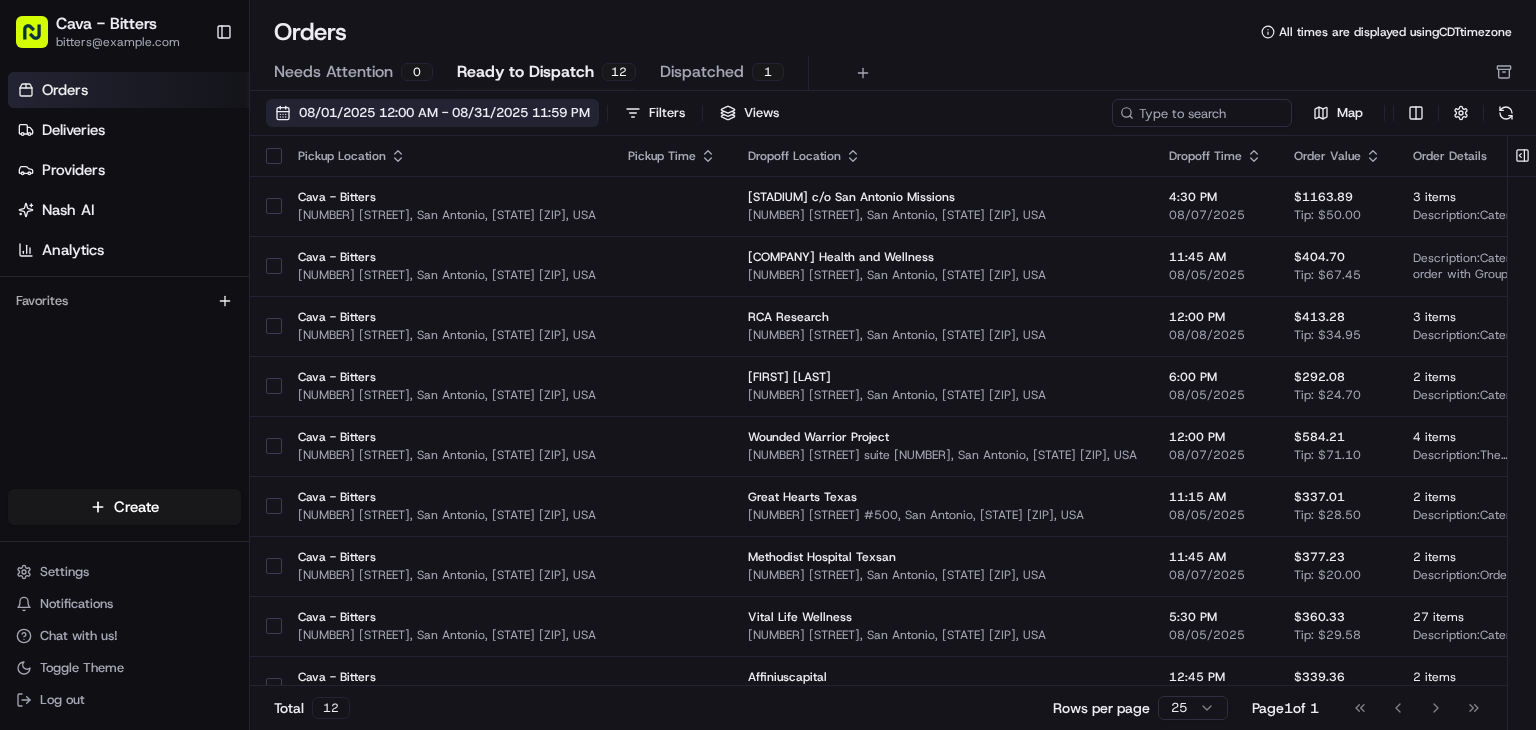 click on "08/01/2025 12:00 AM - 08/31/2025 11:59 PM" at bounding box center (432, 113) 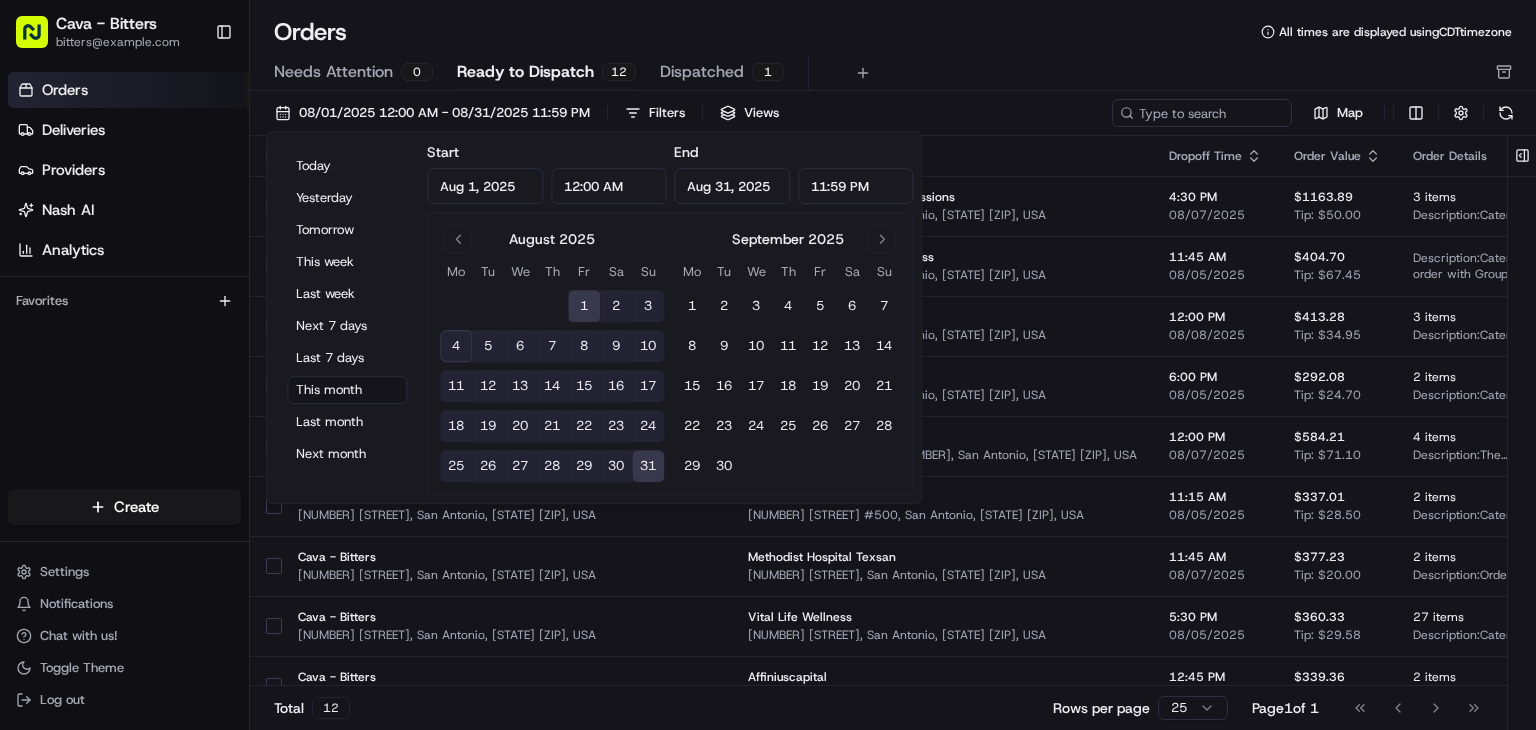 click on "5" at bounding box center (488, 346) 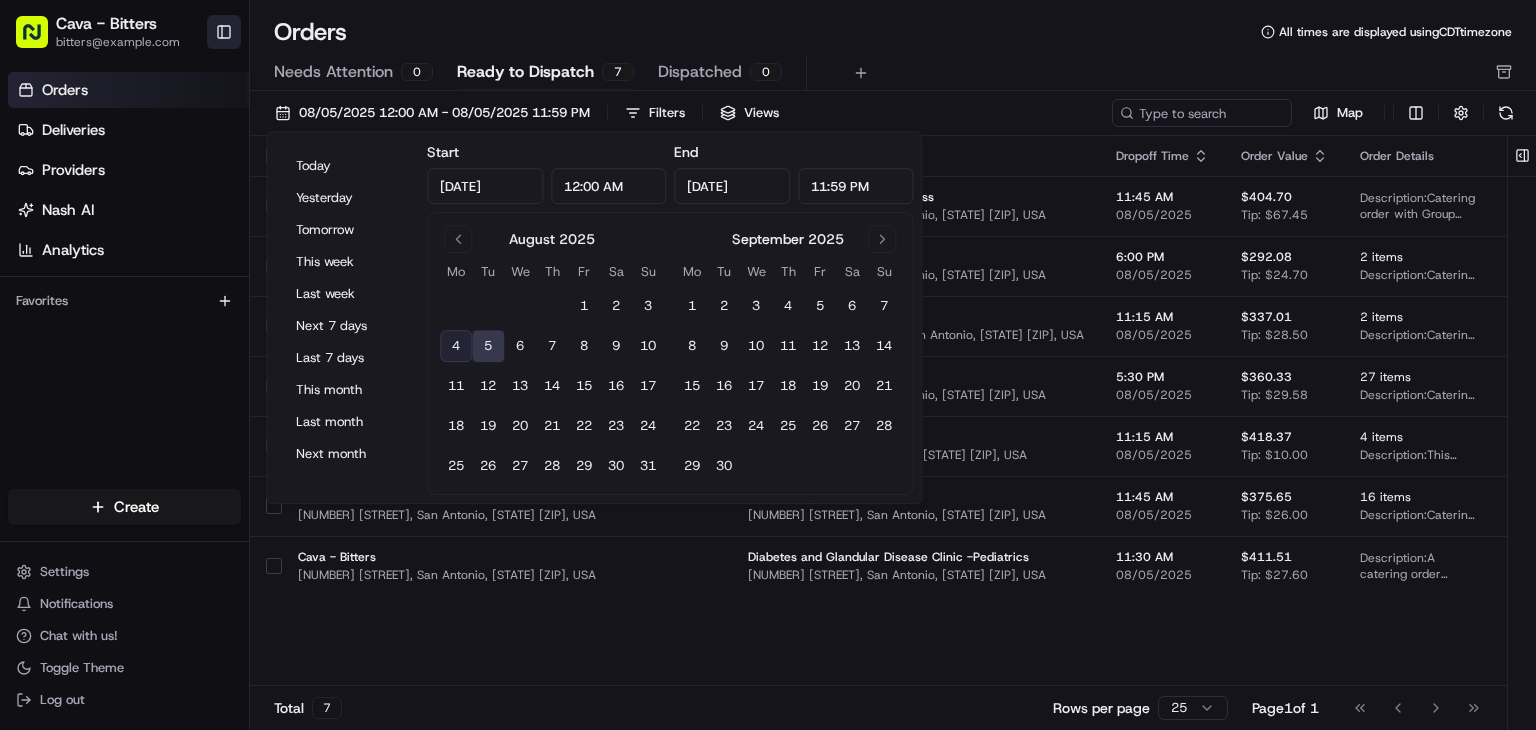 click on "Toggle Sidebar" at bounding box center (224, 32) 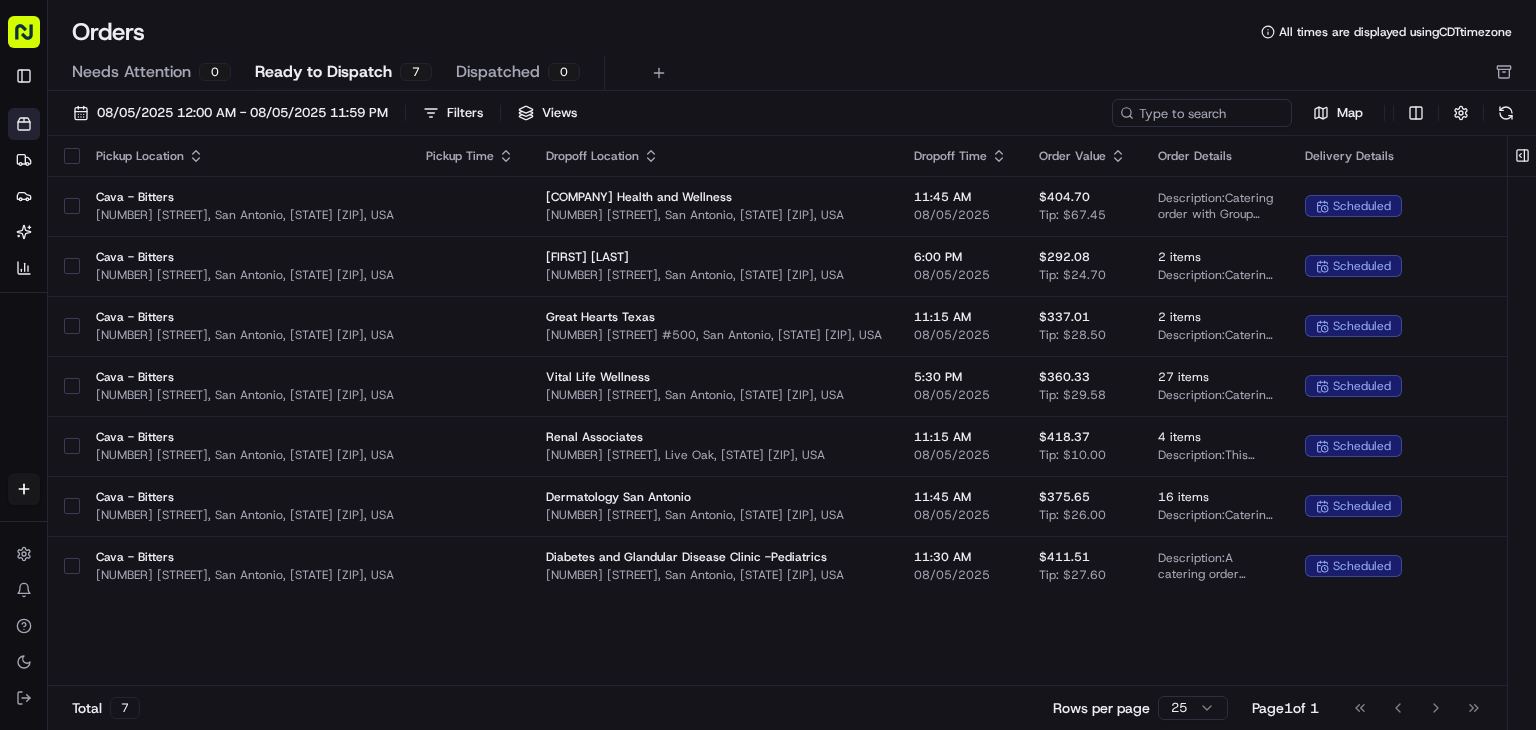 type 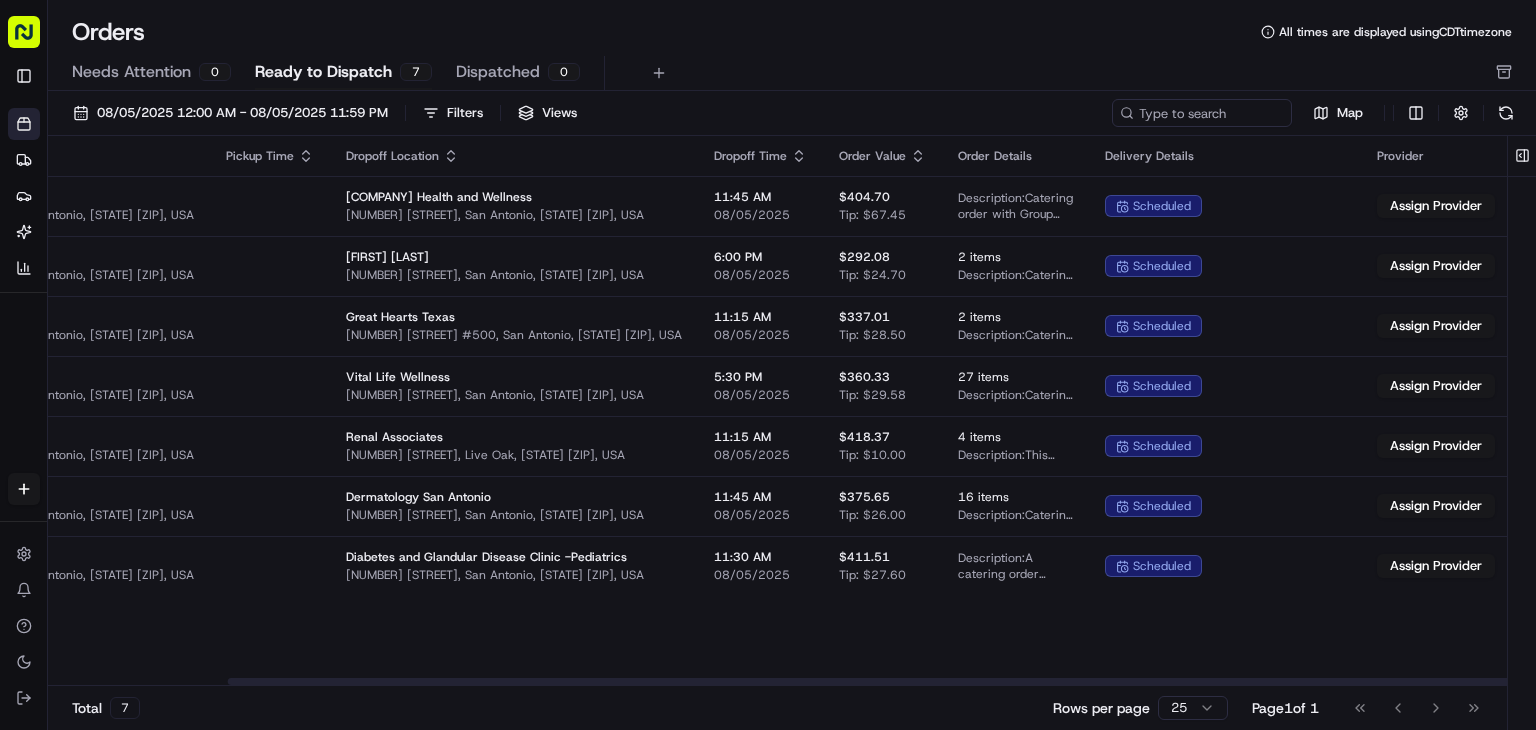 scroll, scrollTop: 0, scrollLeft: 236, axis: horizontal 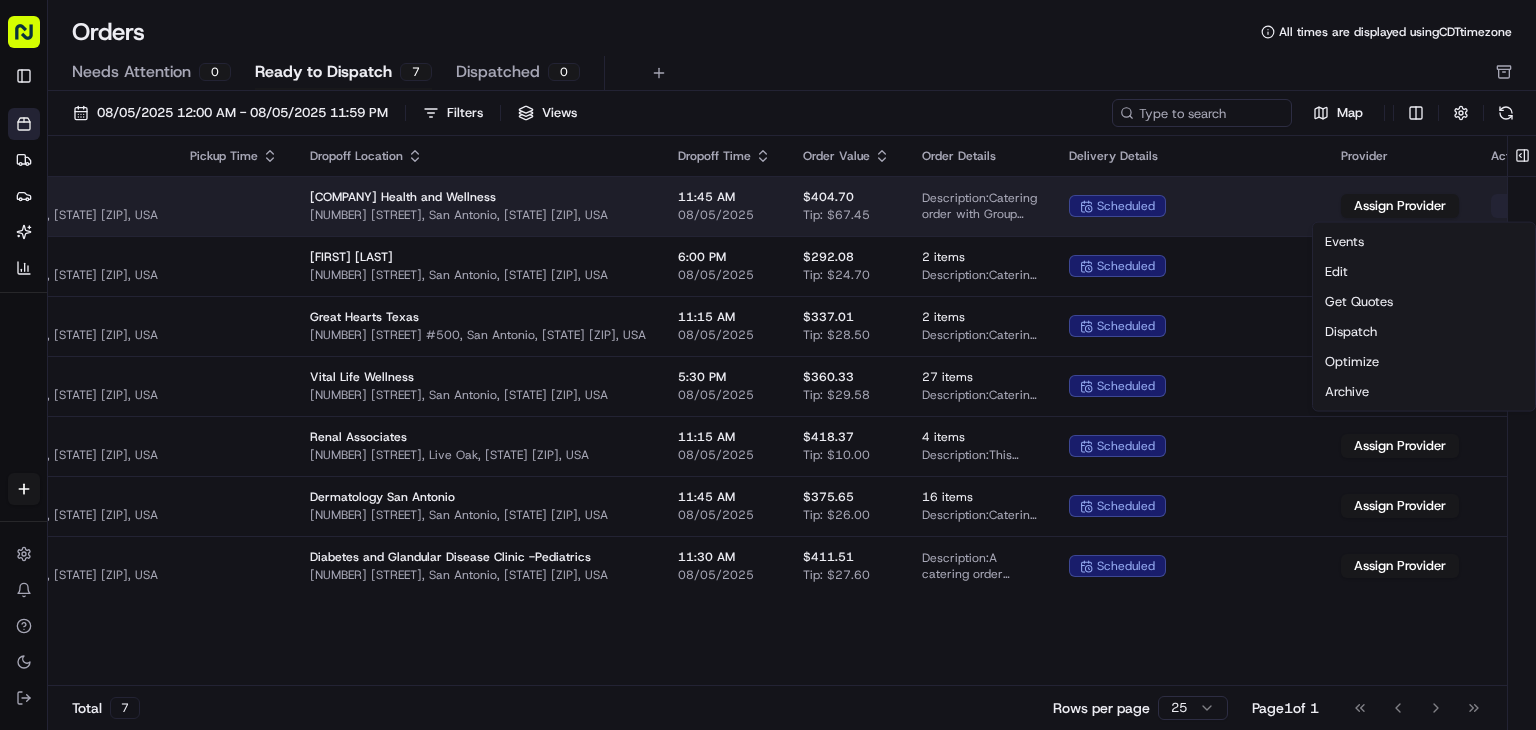 click on "Cava - Bitters bitters@example.com Toggle Sidebar Orders Deliveries Providers Nash AI Analytics Favorites Main Menu Members & Organization Organization Users Roles Preferences Customization Tracking Orchestration Automations Locations Pickup Locations Dropoff Locations Billing Billing Refund Requests Integrations Notification Triggers Webhooks API Keys Request Logs Create Settings Notifications Chat with us! Toggle Theme Log out Orders All times are displayed using CDT timezone Needs Attention 0 Ready to Dispatch 7 Dispatched 0 08/05/2025 12:00 AM - 08/05/2025 11:59 PM Filters Views Map Pickup Location Pickup Time Dropoff Location Dropoff Time Order Value Order Details Delivery Details Provider Actions Cava - Bitters [NUMBER] [STREET], San Antonio, [STATE] [ZIP], USA [COMPANY] Health and Wellness [NUMBER] [STREET], San Antonio, [STATE] [ZIP], USA 11:45 AM 08/05/2025 $404.70 Tip: $67.45 Description: Catering order with Group Bowl Bar (Grilled Chicken), beverages, and premium add-ons for 12 people. 6:00 PM" at bounding box center [768, 365] 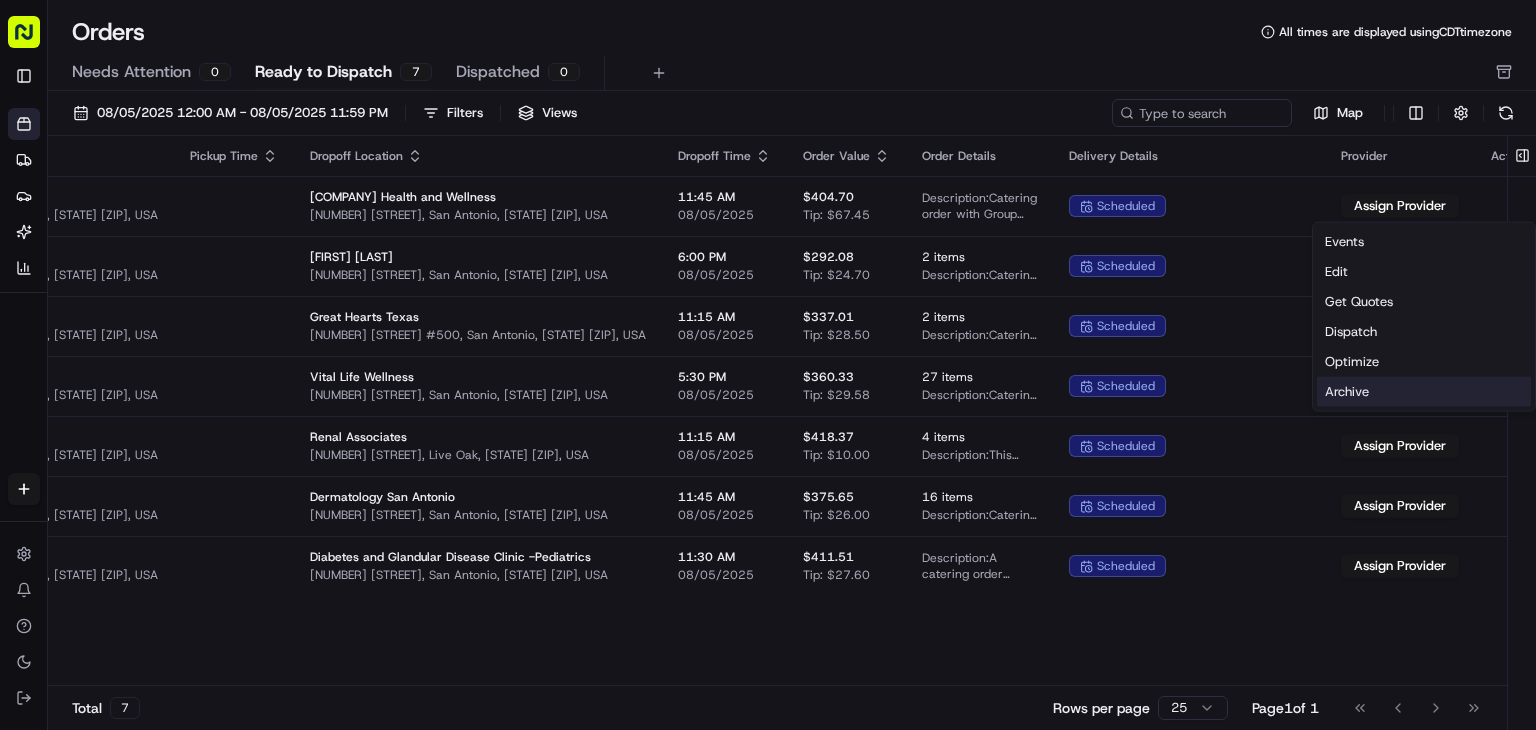 drag, startPoint x: 1347, startPoint y: 396, endPoint x: 1360, endPoint y: 379, distance: 21.400934 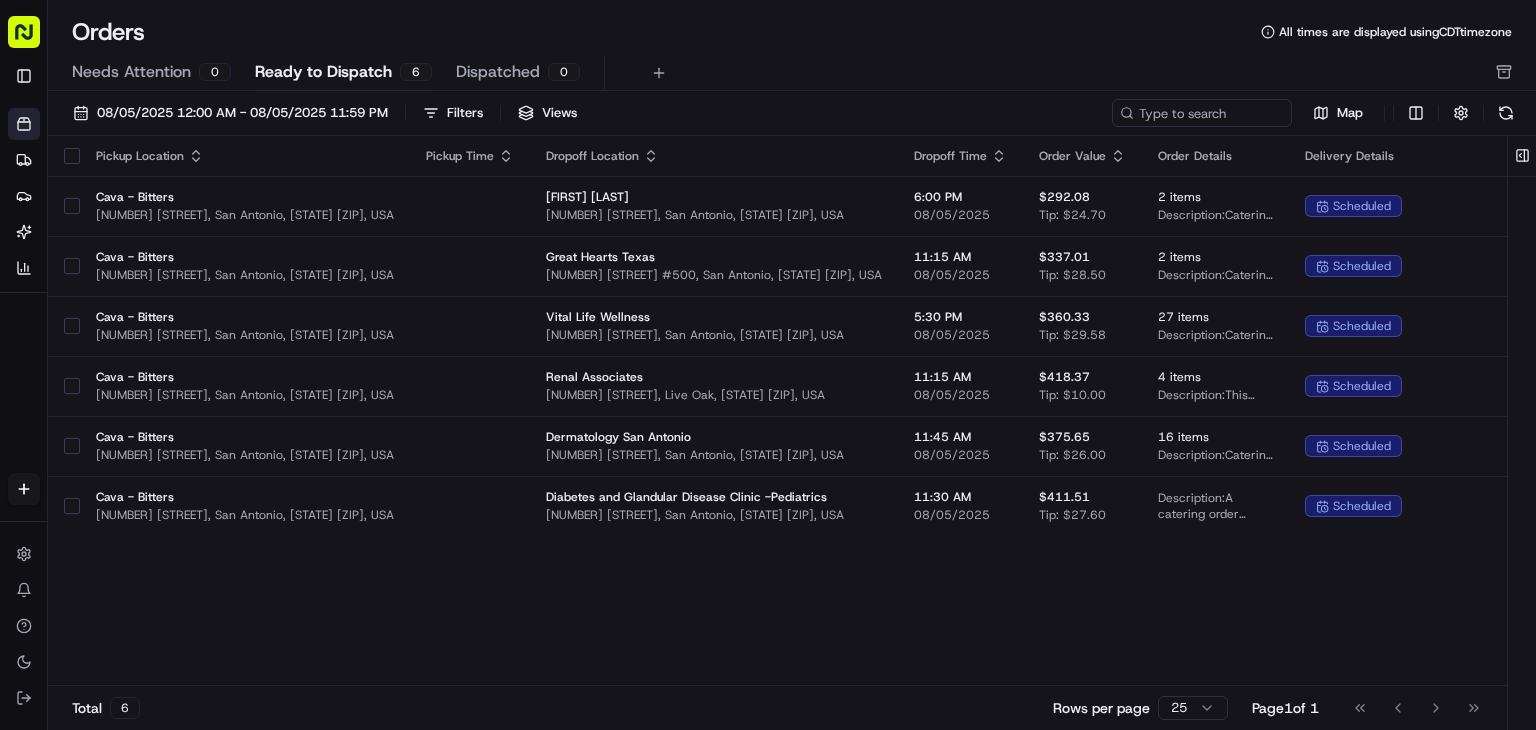 click on "Pickup Location Pickup Time Dropoff Location Dropoff Time Order Value Order Details Delivery Details Provider Actions Cava - Bitters [NUMBER] [STREET], San Antonio, [STATE] [ZIP], USA [FIRST] [LAST] [NUMBER] [STREET], San Antonio, [STATE] [ZIP], USA 6:00 PM 08/05/2025 $292.08 Tip: $24.70 2 items Description: Catering order with Group Bowl Bar (Grilled Chicken), Pita Chips + Dip for 13 people. scheduled Assign Provider Cava - Bitters [NUMBER] [STREET], San Antonio, [STATE] [ZIP], USA Great Hearts Texas [NUMBER] [STREET] #500, San Antonio, [STATE] [ZIP], USA 11:15 AM 08/05/2025 $337.01 Tip: $28.50 2 items Description: Catering order for 25 people including 2 Group Bowl Bars with grilled chicken, saffron basmati rice, various toppings, pita, and dressings. Serving utensils are included. scheduled Assign Provider Cava - Bitters [NUMBER] [STREET], San Antonio, [STATE] [ZIP], USA Vital Life Wellness [NUMBER] [STREET], San Antonio, [STATE] [ZIP], USA 5:30 PM 08/05/2025 $360.33 Tip: $29.58 27 items Description: scheduled 11:15 AM 4" at bounding box center [917, 411] 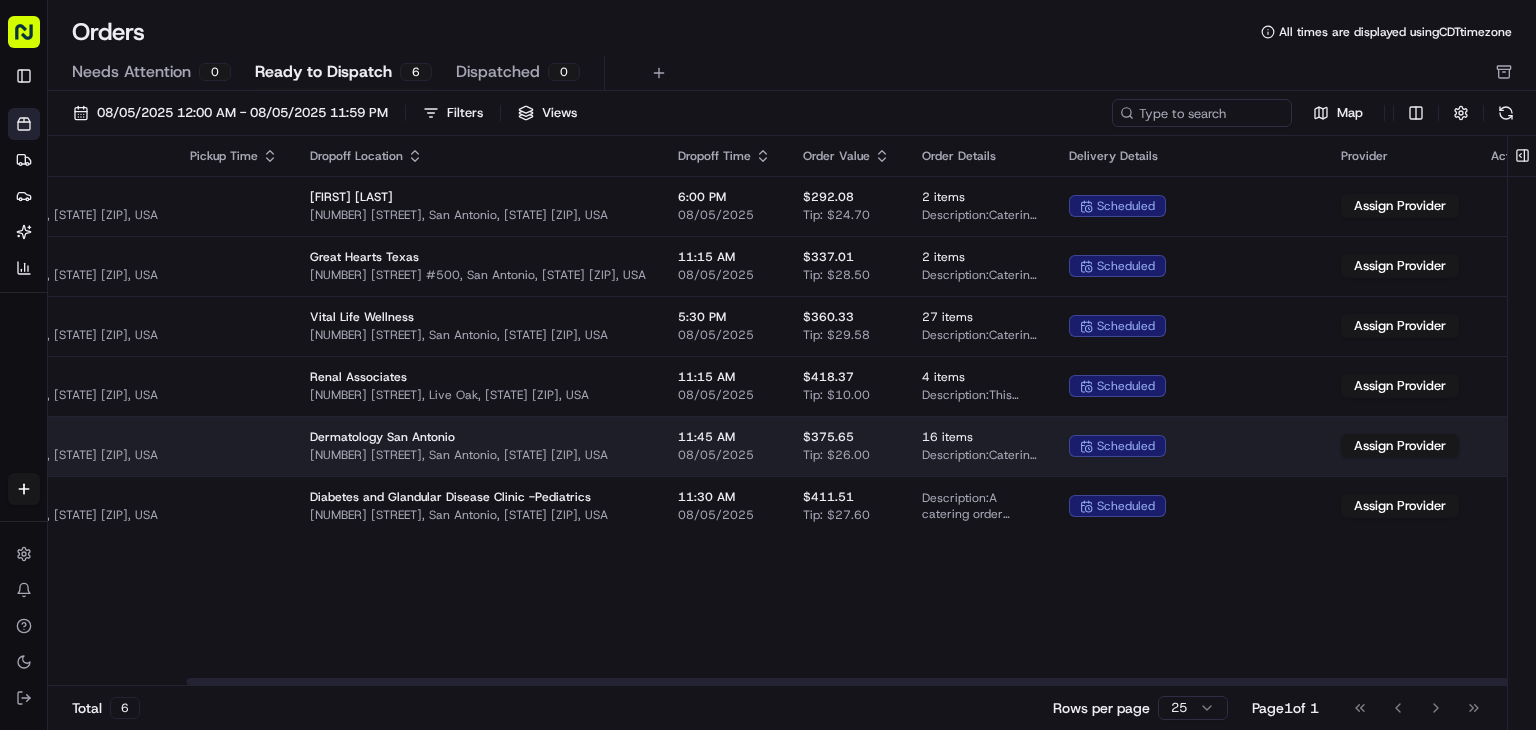 scroll, scrollTop: 0, scrollLeft: 236, axis: horizontal 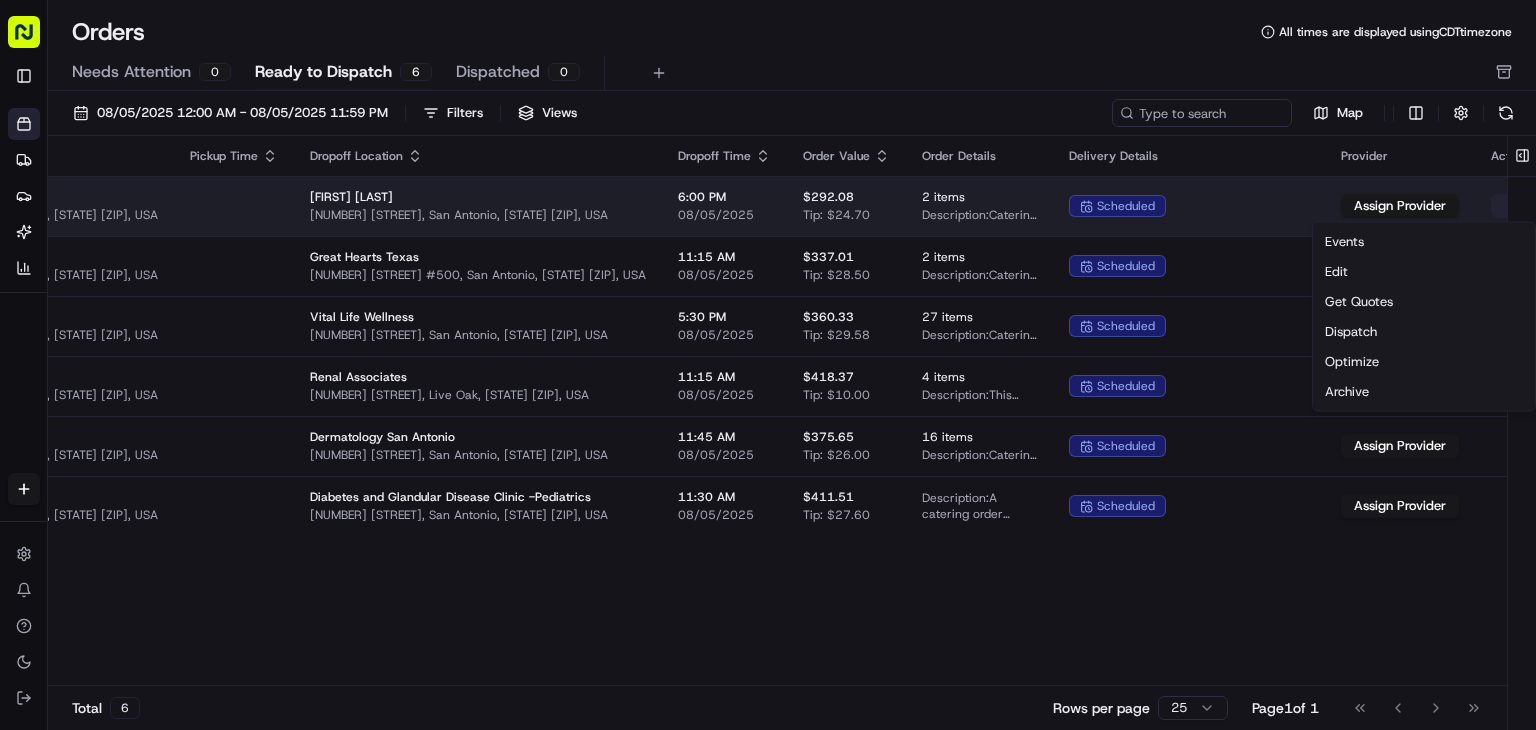 click on "Cava - Bitters bitters@example.com Toggle Sidebar Orders Deliveries Providers Nash AI Analytics Favorites Main Menu Members & Organization Organization Users Roles Preferences Customization Tracking Orchestration Automations Locations Pickup Locations Dropoff Locations Billing Billing Refund Requests Integrations Notification Triggers Webhooks API Keys Request Logs Create Settings Notifications Chat with us! Toggle Theme Log out Orders All times are displayed using CDT timezone Needs Attention 0 Ready to Dispatch 6 Dispatched 0 08/05/2025 12:00 AM - 08/05/2025 11:59 PM Filters Views Map Pickup Location Pickup Time Dropoff Location Dropoff Time Order Value Order Details Delivery Details Provider Actions Cava - Bitters [NUMBER] [STREET], San Antonio, [STATE] [ZIP], USA [FIRST] [LAST] [NUMBER] [STREET], San Antonio, [STATE] [ZIP], USA 6:00 PM 08/05/2025 $292.08 Tip: $24.70 2 items Description: Catering order with Group Bowl Bar (Grilled Chicken), Pita Chips + Dip for 13 people. scheduled Assign Provider" at bounding box center [768, 365] 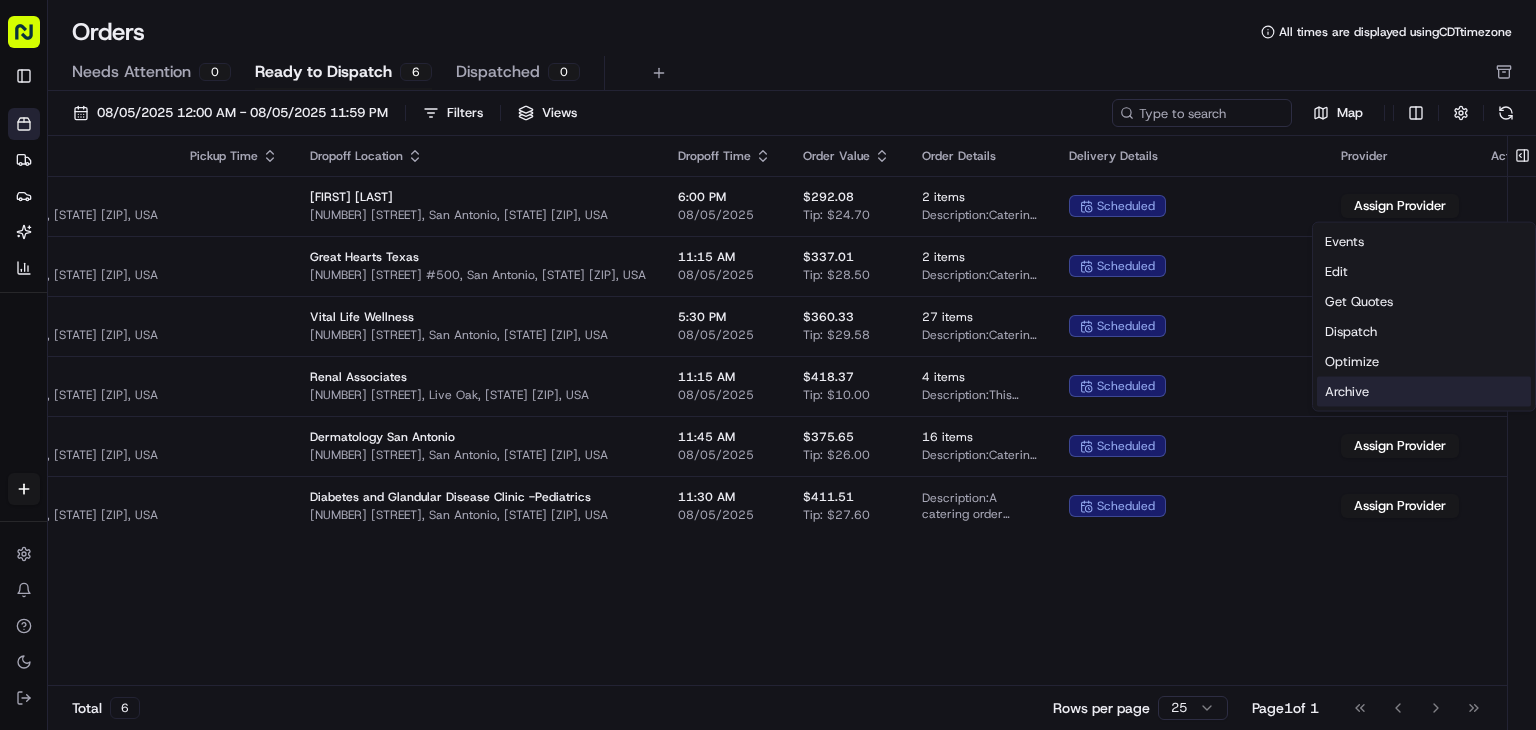 drag, startPoint x: 1400, startPoint y: 388, endPoint x: 1417, endPoint y: 366, distance: 27.802877 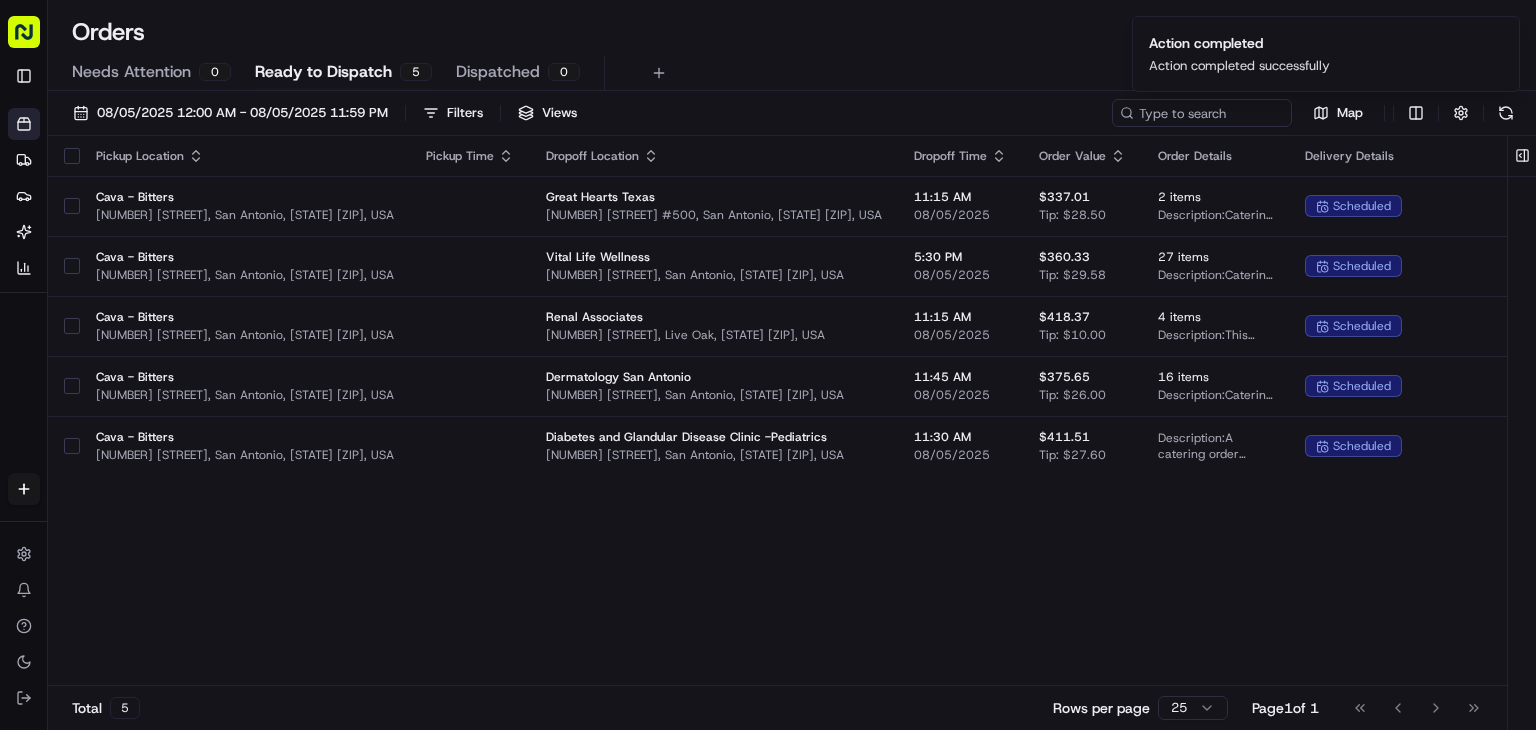 click on "Pickup Location Pickup Time Dropoff Location Dropoff Time Order Value Order Details Delivery Details Provider Actions Cava - Bitters [NUMBER] [STREET], San Antonio, [STATE] [ZIP], USA Great Hearts Texas [NUMBER] [STREET] #500, San Antonio, [STATE] [ZIP], USA 11:15 AM 08/05/2025 $337.01 Tip: $28.50 2 items Description: Catering order for 25 people including 2 Group Bowl Bars with grilled chicken, saffron basmati rice, various toppings, pita, and dressings. Serving utensils are included. scheduled Assign Provider Cava - Bitters [NUMBER] [STREET], San Antonio, [STATE] [ZIP], USA Vital Life Wellness [NUMBER] [STREET], San Antonio, [STATE] [ZIP], USA 5:30 PM 08/05/2025 $360.33 Tip: $29.58 27 items Description: Catering order for 25 people including 11x Chicken + Rice, 11x Greek Salad, 3x Falafel Crunch Bowl, Gallon Lemonade, and Gallon Sweet Tea. scheduled Assign Provider Cava - Bitters [NUMBER] [STREET], San Antonio, [STATE] [ZIP], USA Renal Associates [NUMBER] [STREET], Live Oak, [STATE] [ZIP], USA 11:15 AM 4 16" at bounding box center [917, 411] 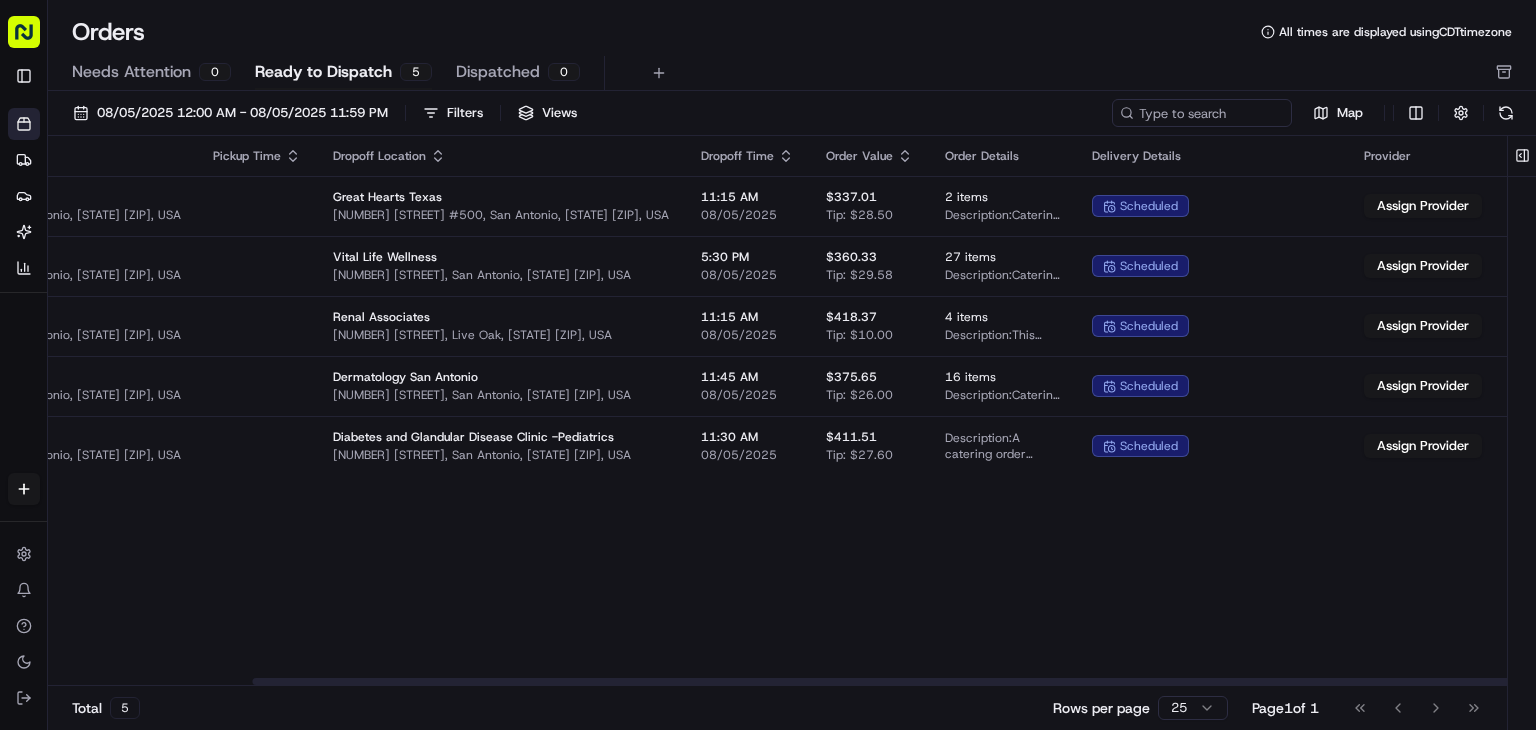scroll, scrollTop: 0, scrollLeft: 236, axis: horizontal 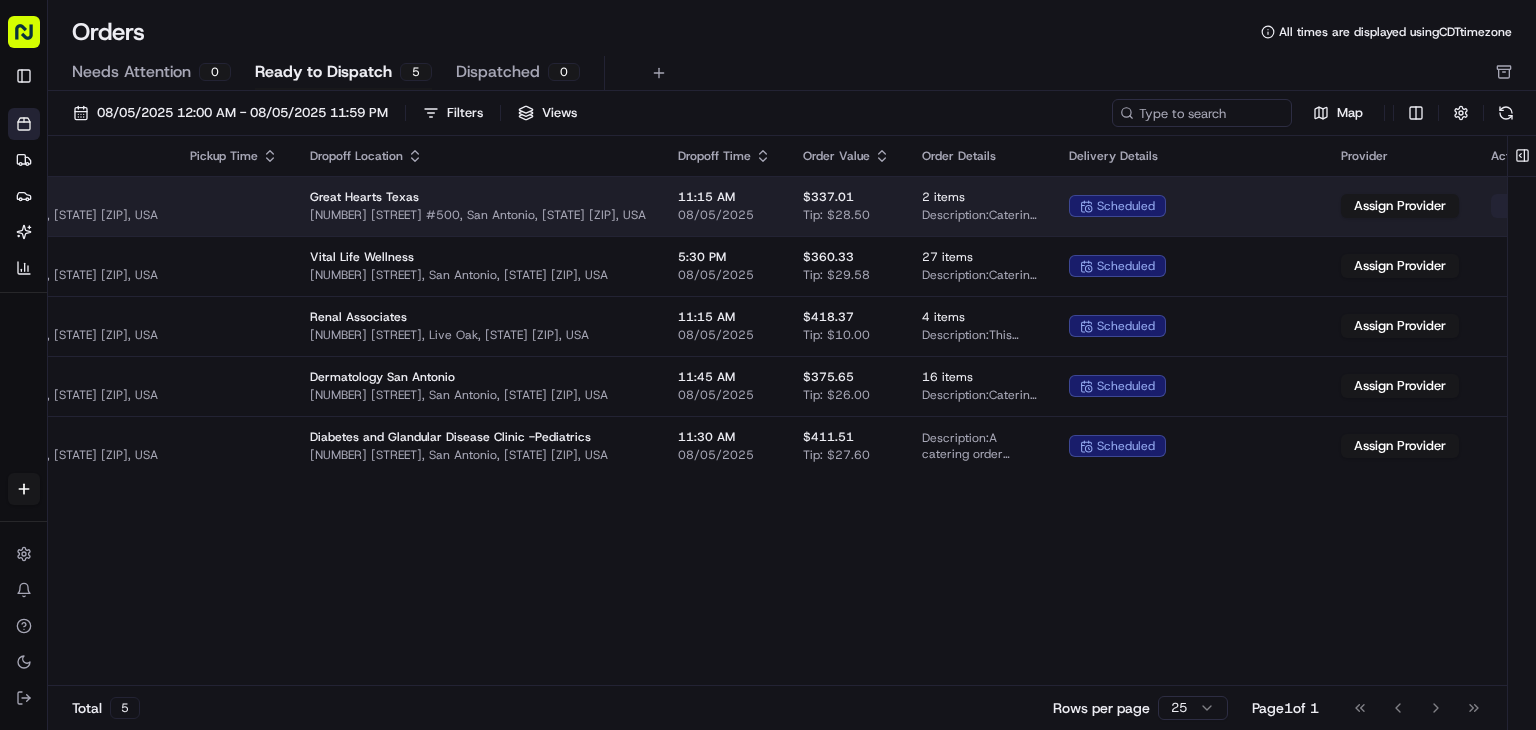 click on "Cava - Bitters bitters@example.com Toggle Sidebar Orders Deliveries Providers Nash AI Analytics Favorites Main Menu Members & Organization Organization Users Roles Preferences Customization Tracking Orchestration Automations Locations Pickup Locations Dropoff Locations Billing Billing Refund Requests Integrations Notification Triggers Webhooks API Keys Request Logs Create Settings Notifications Chat with us! Toggle Theme Log out Orders All times are displayed using CDT timezone Needs Attention 0 Ready to Dispatch 5 Dispatched 0 08/05/2025 12:00 AM - 08/05/2025 11:59 PM Filters Views Map Pickup Location Pickup Time Dropoff Location Dropoff Time Order Value Order Details Delivery Details Provider Actions Cava - Bitters [NUMBER] [STREET], San Antonio, [STATE] [ZIP], USA Great Hearts Texas [NUMBER] [STREET] #500, San Antonio, [STATE] [ZIP], USA 11:15 AM 08/05/2025 $337.01 Tip: $28.50 2 items Description: scheduled Assign Provider Cava - Bitters [NUMBER] [STREET], San Antonio, [STATE] [ZIP], USA 5:30 PM" at bounding box center [768, 365] 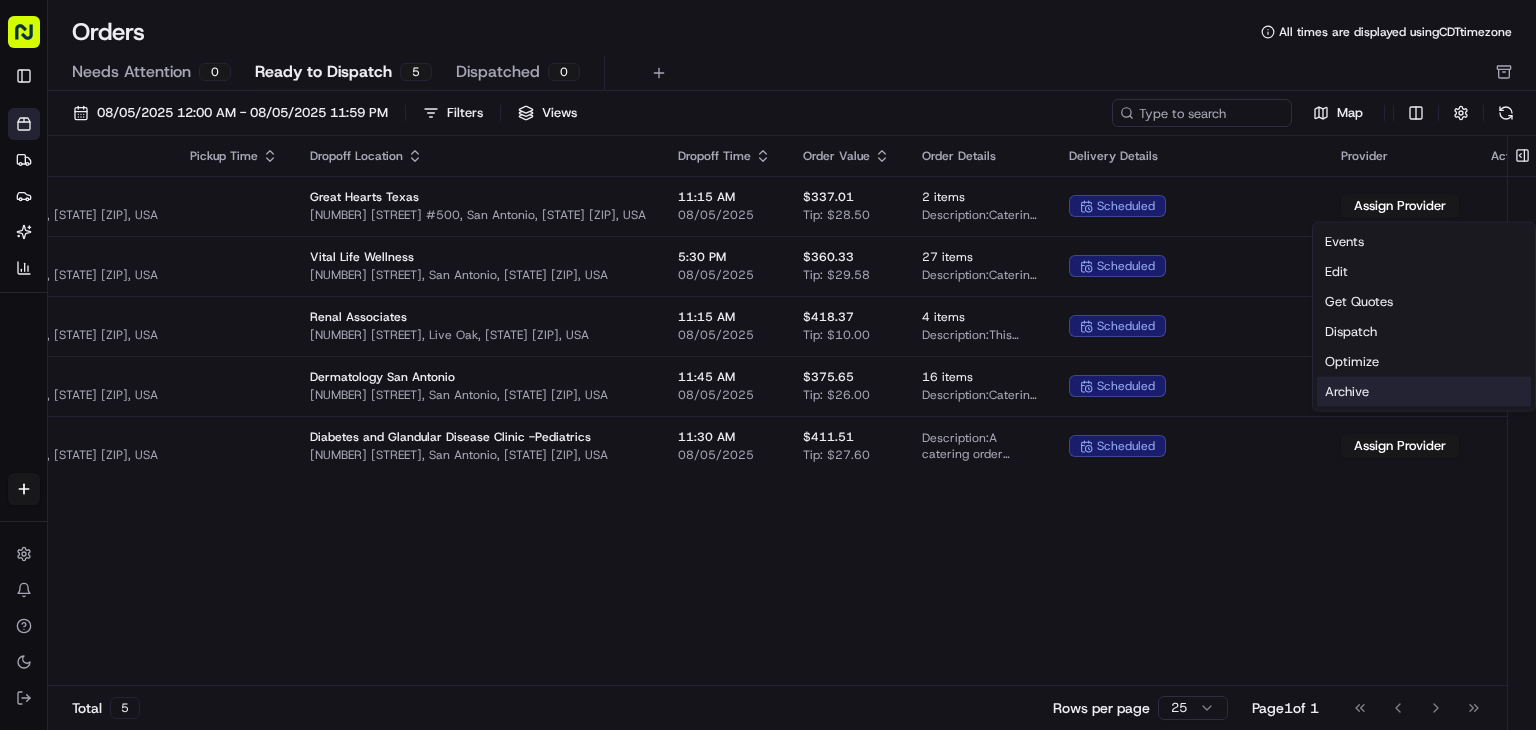 click on "Archive" at bounding box center (1424, 392) 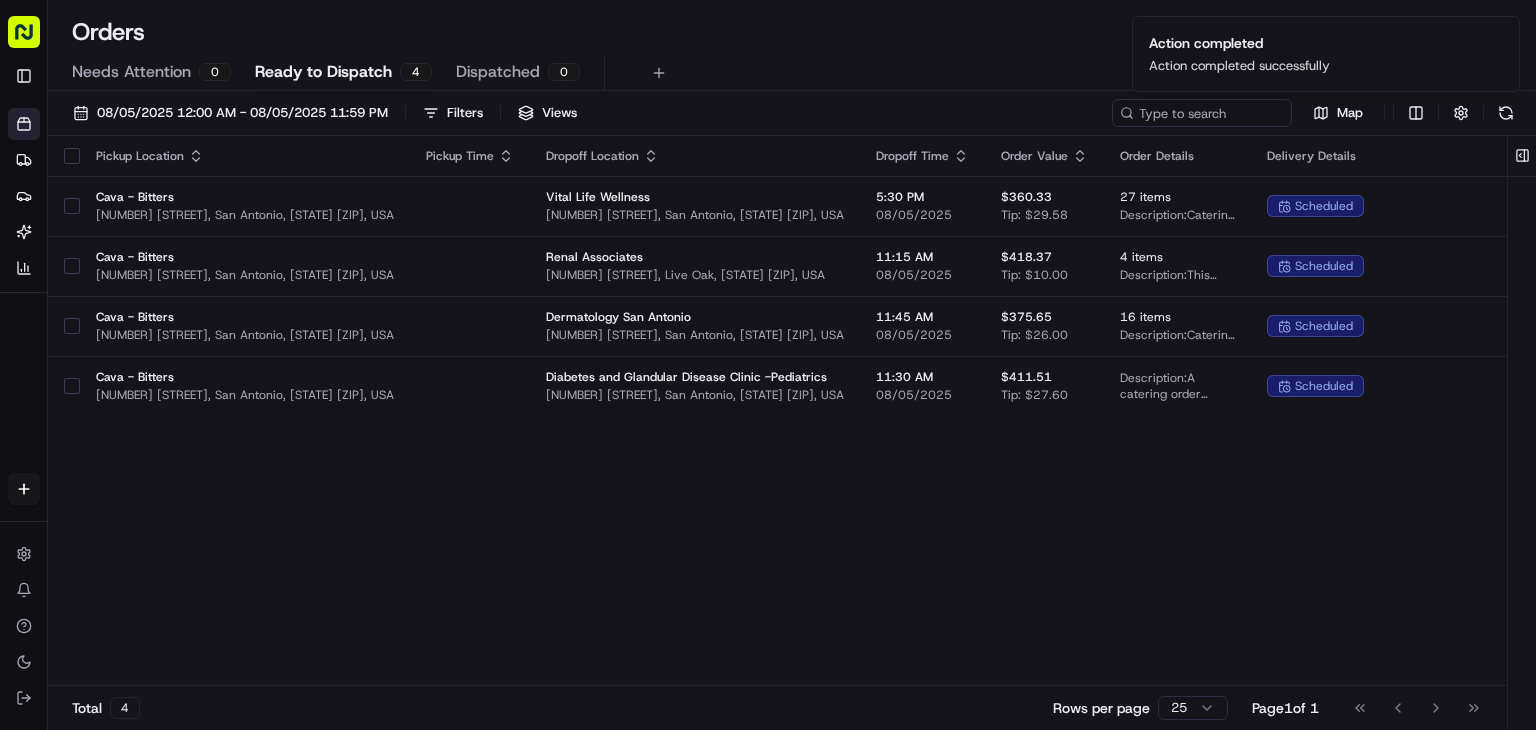 click on "Pickup Location Pickup Time Dropoff Location Dropoff Time Order Value Order Details Delivery Details Provider Actions Cava - Bitters [NUMBER] [STREET], San Antonio, [STATE] [ZIP], USA Vital Life Wellness [NUMBER] [STREET], San Antonio, [STATE] [ZIP], USA 5:30 PM 08/05/2025 $360.33 Tip: $29.58 27 items Description: Catering order for 25 people including 11x Chicken + Rice, 11x Greek Salad, 3x Falafel Crunch Bowl, Gallon Lemonade, and Gallon Sweet Tea. scheduled Assign Provider Cava - Bitters [NUMBER] [STREET], San Antonio, [STATE] [ZIP], USA Renal Associates [NUMBER] [STREET], Live Oak, [STATE] [ZIP], USA 11:15 AM 08/05/2025 $418.37 Tip: $10.00 4 items Description: This catering order includes two group bowl bars (Harissa Honey Chicken and Grilled Chicken), 10 cookies, and a gallon of sweet tea, serving 24 people. scheduled Assign Provider Cava - Bitters [NUMBER] [STREET], San Antonio, [STATE] [ZIP], USA Dermatology San Antonio [NUMBER] [STREET], San Antonio, [STATE] [ZIP], USA 11:45 AM 08/05/2025 $375.65 Tip: $26.00 16" at bounding box center [898, 411] 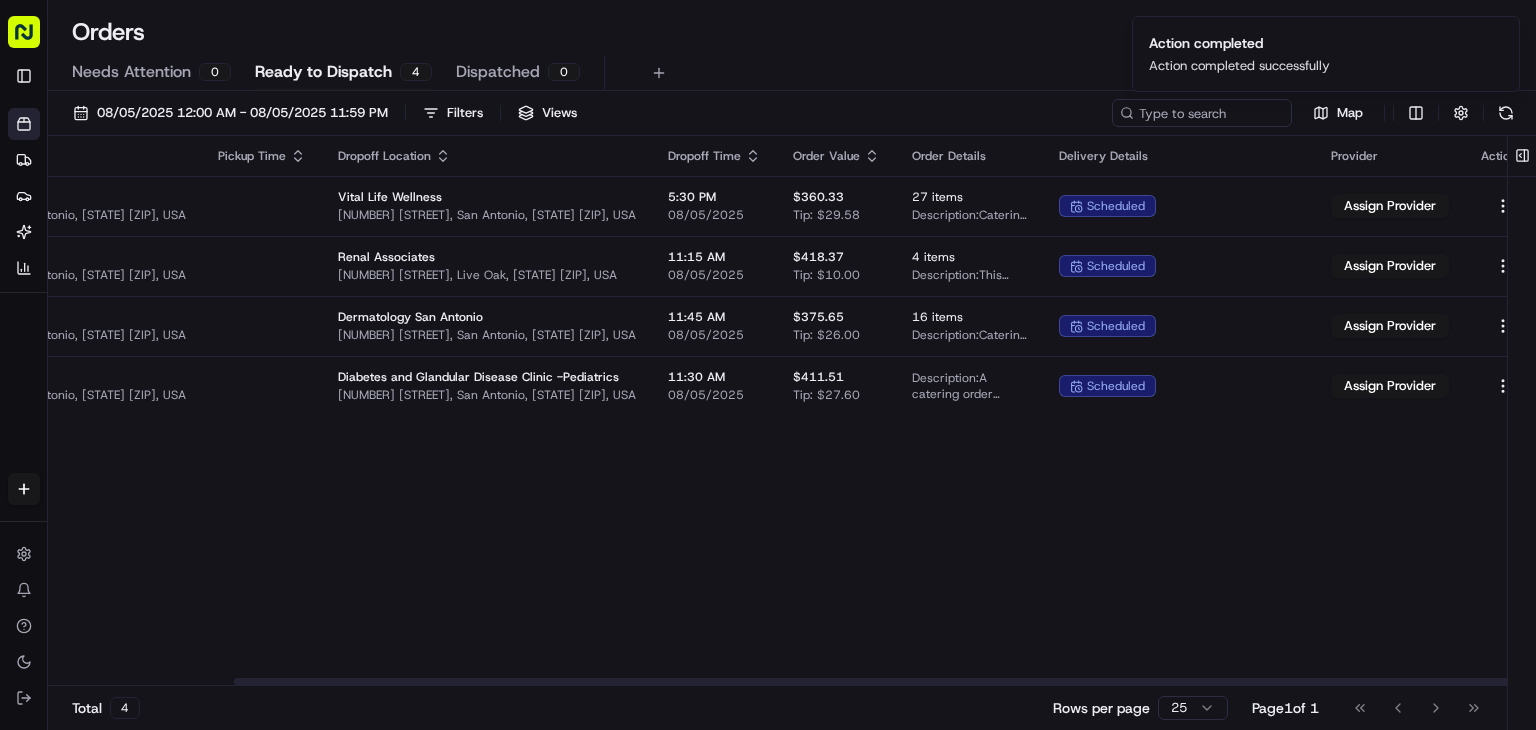 scroll, scrollTop: 0, scrollLeft: 212, axis: horizontal 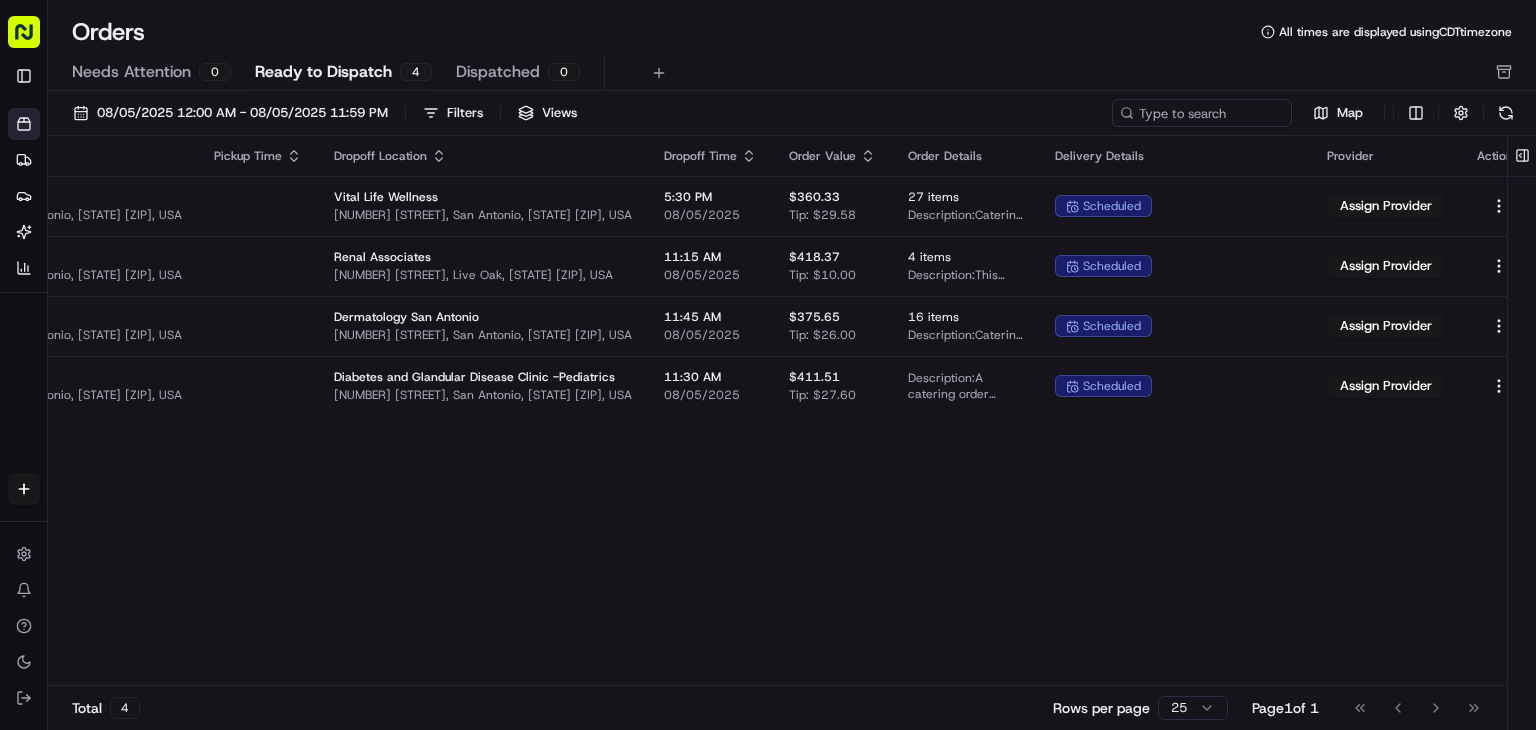 click on "Cava - Bitters bitters@example.com Toggle Sidebar Orders Deliveries Providers Nash AI Analytics Favorites Main Menu Members & Organization Organization Users Roles Preferences Customization Tracking Orchestration Automations Locations Pickup Locations Dropoff Locations Billing Billing Refund Requests Integrations Notification Triggers Webhooks API Keys Request Logs Create Settings Notifications Chat with us! Toggle Theme Log out Orders All times are displayed using CDT timezone Needs Attention 0 Ready to Dispatch 4 Dispatched 0 08/05/2025 12:00 AM - 08/05/2025 11:59 PM Filters Views Map Pickup Location Pickup Time Dropoff Location Dropoff Time Order Value Order Details Delivery Details Provider Actions Cava - Bitters [NUMBER] [STREET], San Antonio, [STATE] [ZIP], USA Vital Life Wellness [NUMBER] [STREET], San Antonio, [STATE] [ZIP], USA 5:30 PM 08/05/2025 $360.33 Tip: $29.58 27 items Description: scheduled Assign Provider Cava - Bitters [NUMBER] [STREET], San Antonio, [STATE] [ZIP], USA 11:15 AM 4 16" at bounding box center (768, 365) 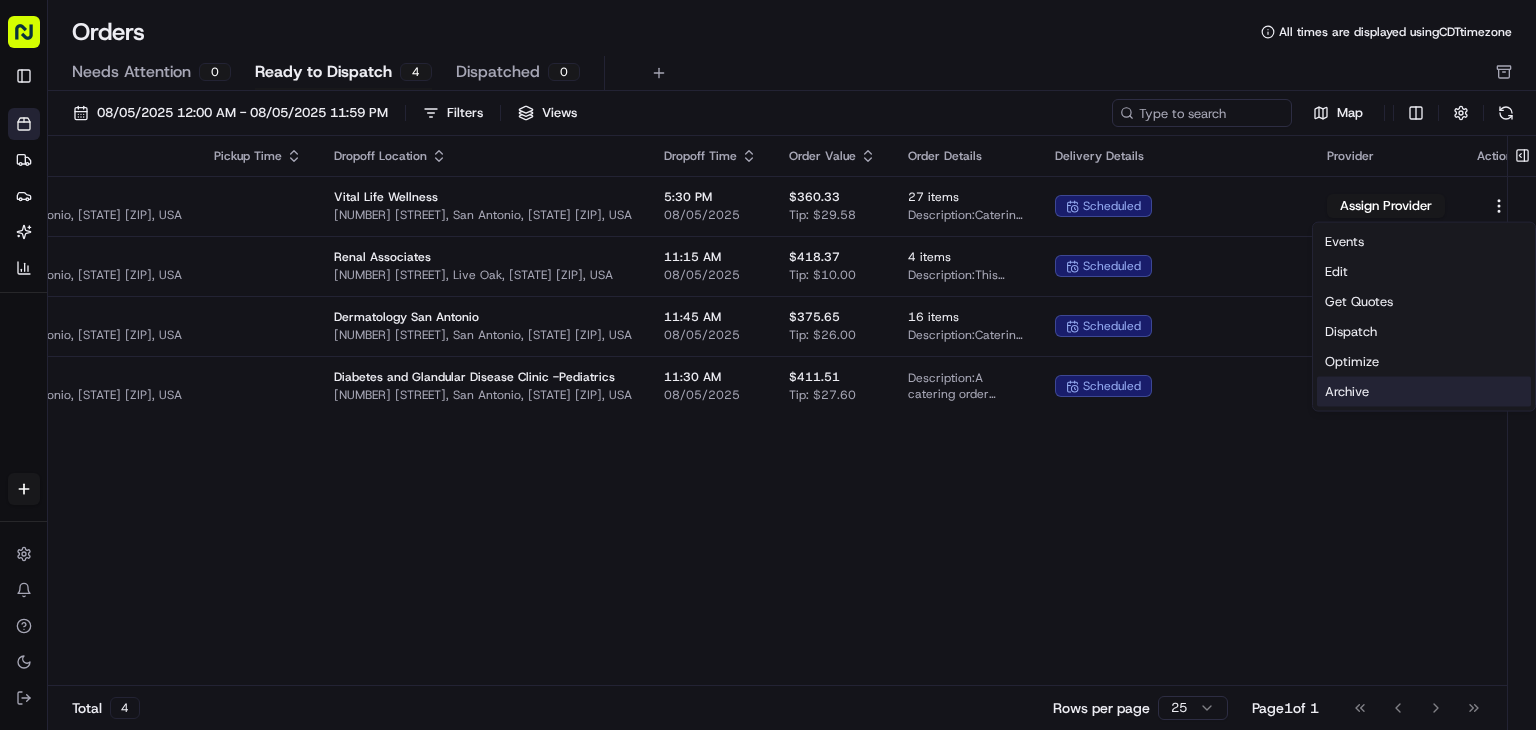click on "Archive" at bounding box center [1424, 392] 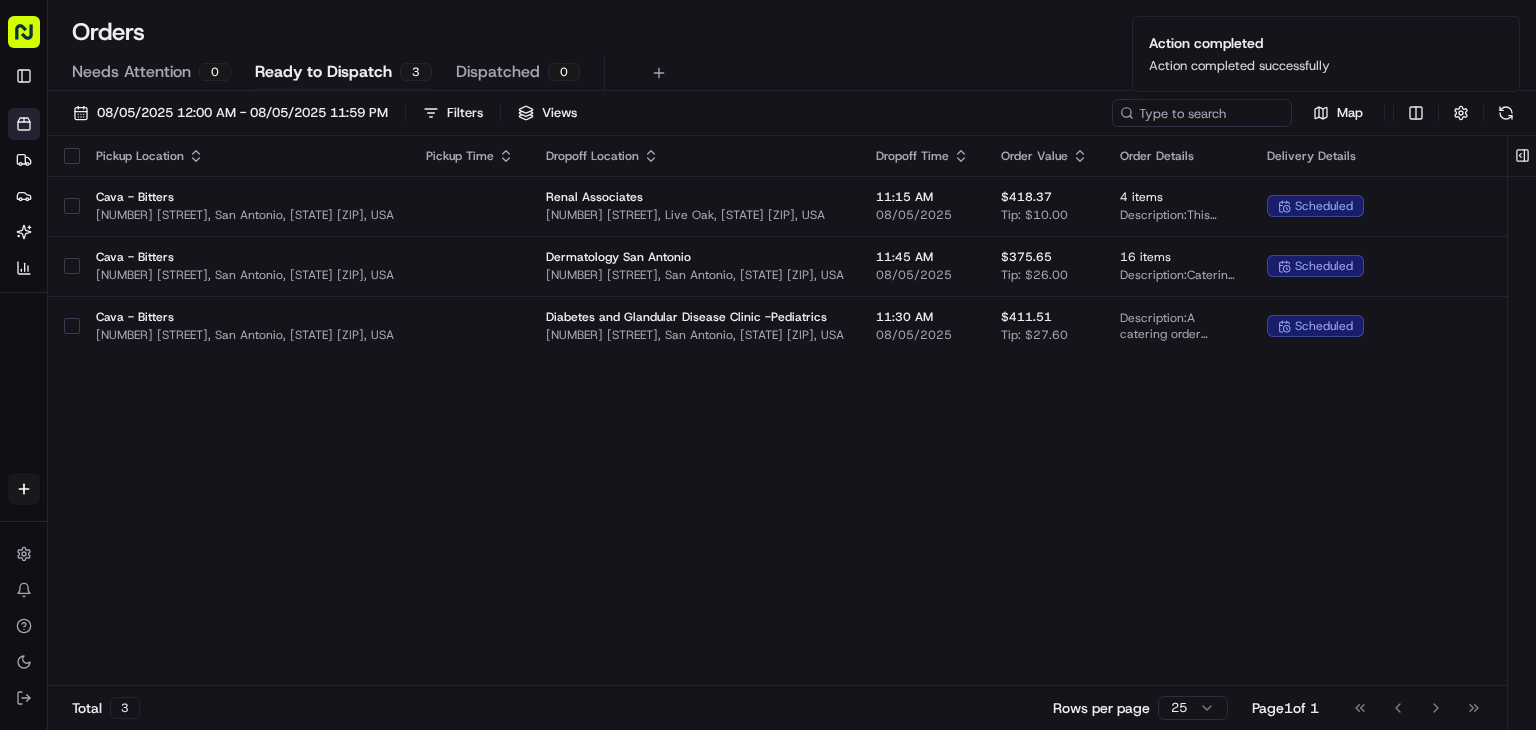 click on "Pickup Location Pickup Time Dropoff Location Dropoff Time Order Value Order Details Delivery Details Provider Actions Cava - Bitters [NUMBER] [STREET], San Antonio, [STATE] [ZIP], USA Renal Associates [NUMBER] [STREET], Live Oak, [STATE] [ZIP], USA 11:15 AM 08/05/2025 $418.37 Tip: $10.00 4 items Description: This catering order includes two group bowl bars (Harissa Honey Chicken and Grilled Chicken), 10 cookies, and a gallon of sweet tea, serving 24 people. scheduled Assign Provider Cava - Bitters [NUMBER] [STREET], San Antonio, [STATE] [ZIP], USA Dermatology San Antonio [NUMBER] [STREET], San Antonio, [STATE] [ZIP], USA 11:45 AM 08/05/2025 $375.65 Tip: $26.00 16 items Description: Catering order for 16 people, including two group bowl bars with grilled chicken, saffron basmati rice, supergreens, hummus, fire-roasted corn, tomato + cucumber, crumbled feta, pita crisps, fiery broccoli, Greek vinaigrette, lemon herb tahini, avocado, and 12 pita quarters. scheduled Assign Provider Cava - Bitters 11:30 AM 08/05/2025" at bounding box center (898, 411) 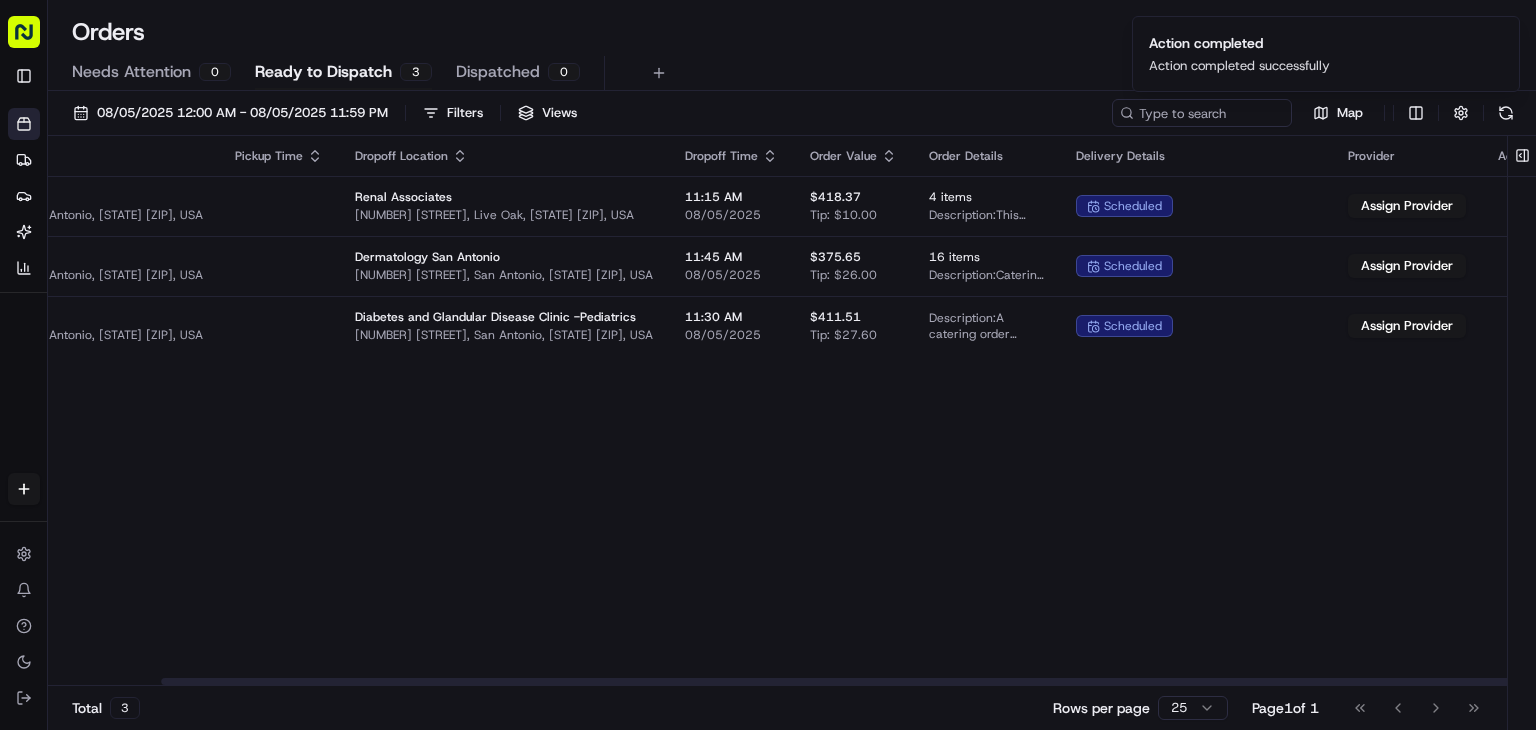 scroll, scrollTop: 0, scrollLeft: 212, axis: horizontal 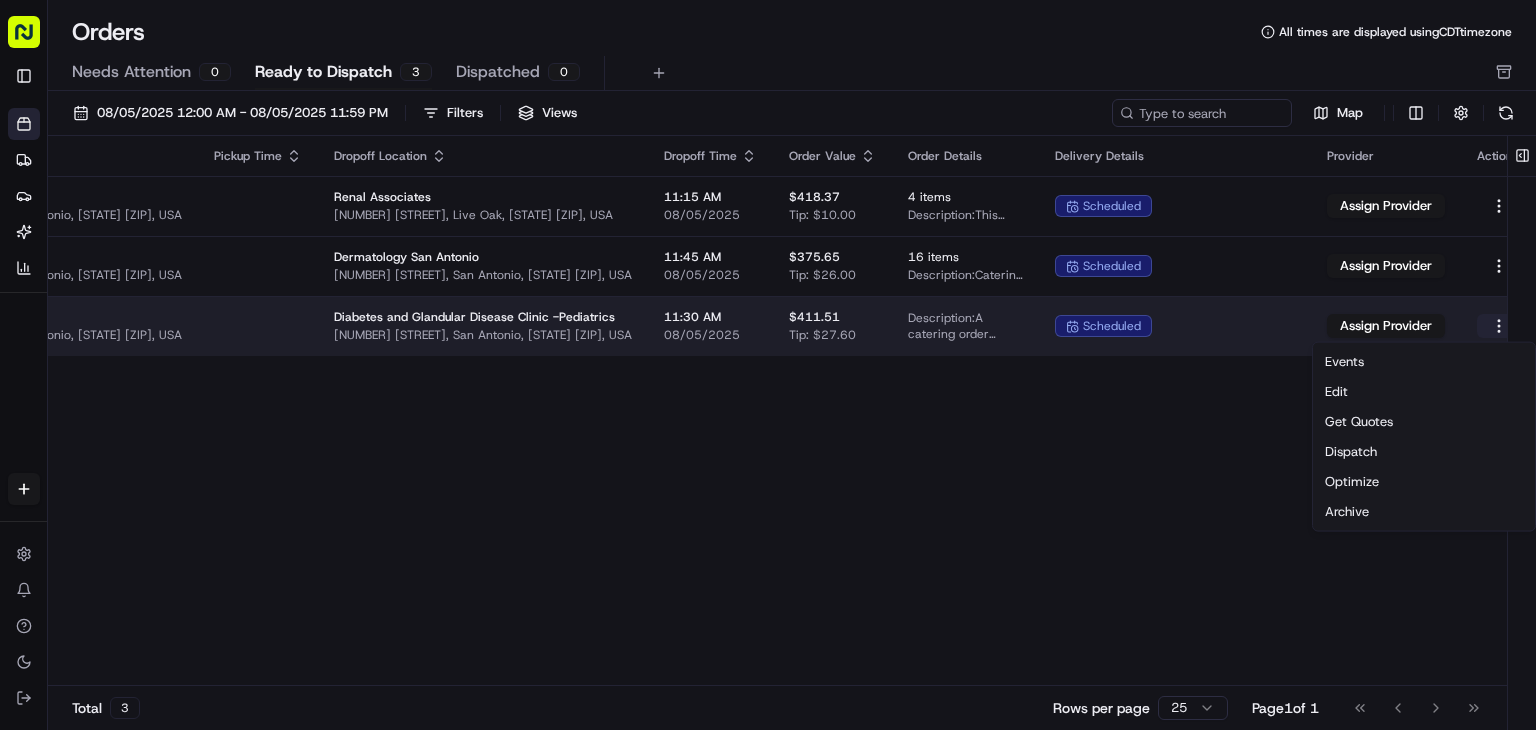 click on "Cava - Bitters bitters@example.com Toggle Sidebar Orders Deliveries Providers Nash AI Analytics Favorites Main Menu Members & Organization Organization Users Roles Preferences Customization Tracking Orchestration Automations Locations Pickup Locations Dropoff Locations Billing Billing Refund Requests Integrations Notification Triggers Webhooks API Keys Request Logs Create Settings Notifications Chat with us! Toggle Theme Log out Orders All times are displayed using CDT timezone Needs Attention 0 Ready to Dispatch 3 Dispatched 0 08/05/2025 12:00 AM - 08/05/2025 11:59 PM Filters Views Map Pickup Location Pickup Time Dropoff Location Dropoff Time Order Value Order Details Delivery Details Provider Actions Cava - Bitters [NUMBER] [STREET], San Antonio, [STATE] [ZIP], USA Renal Associates [NUMBER] [STREET], Live Oak, [STATE] [ZIP], USA 11:15 AM 08/05/2025 $418.37 Tip: $10.00 4 items Description: scheduled Assign Provider Cava - Bitters [NUMBER] [STREET], San Antonio, [STATE] [ZIP], USA 11:45 AM $375.65" at bounding box center [768, 365] 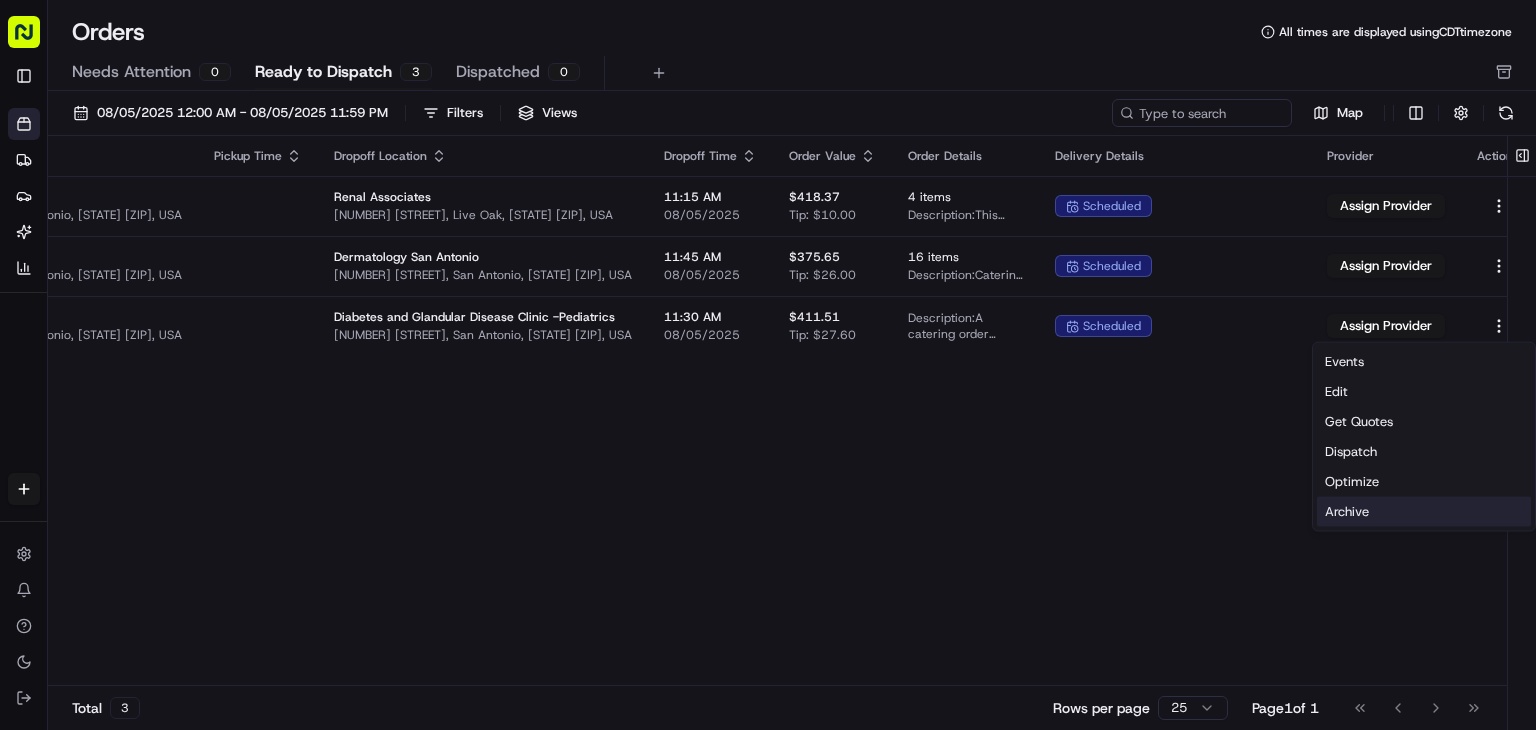click on "Archive" at bounding box center (1424, 512) 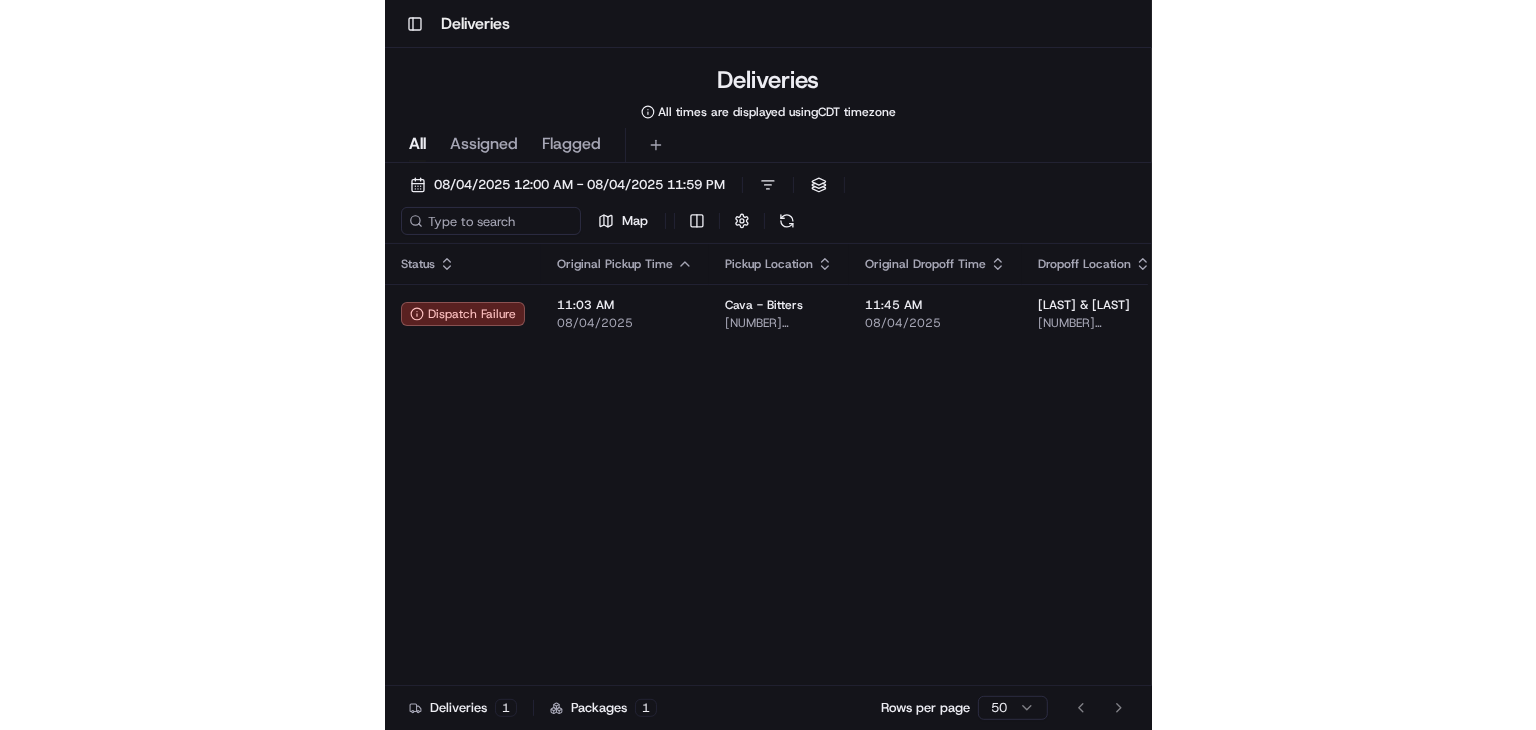 scroll, scrollTop: 0, scrollLeft: 0, axis: both 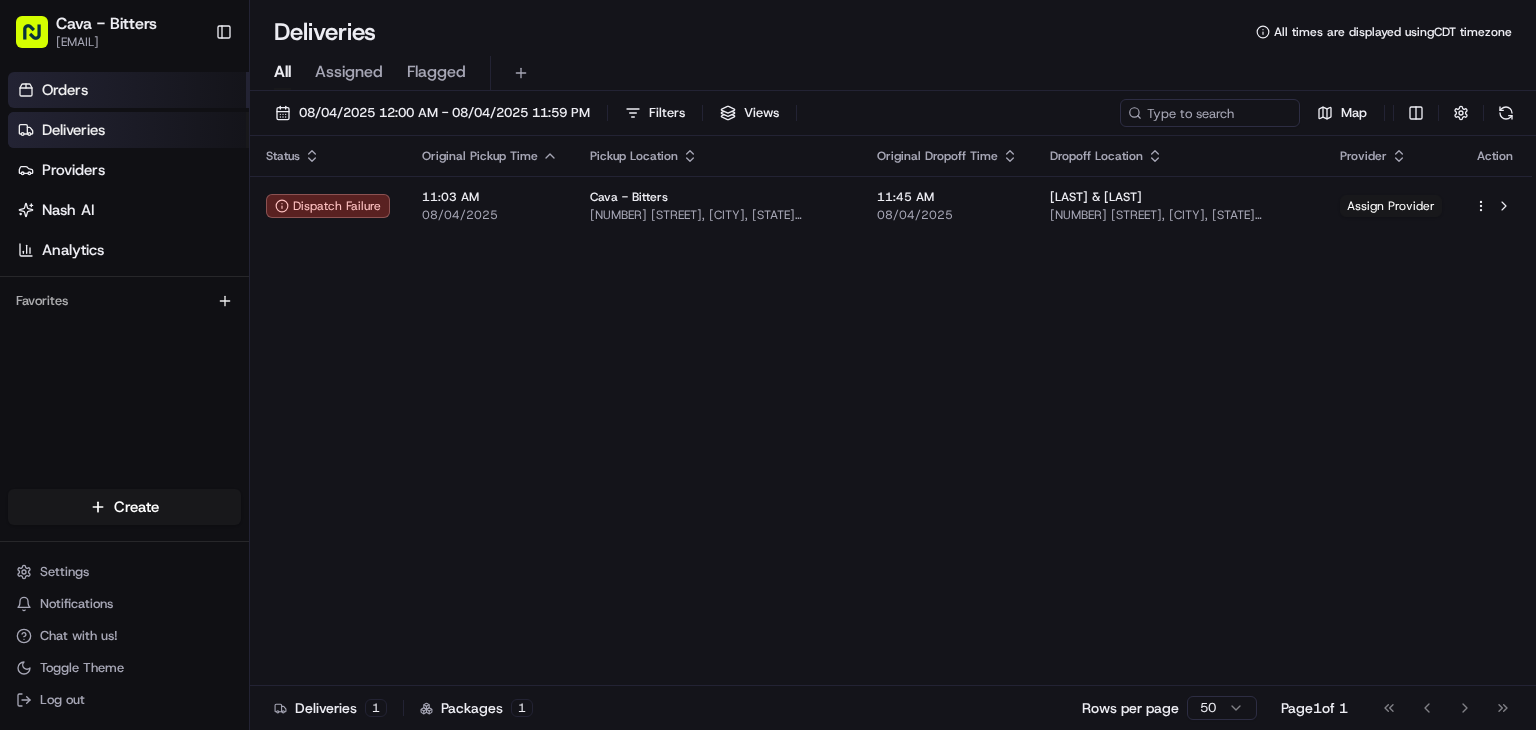 click on "Orders" at bounding box center (128, 90) 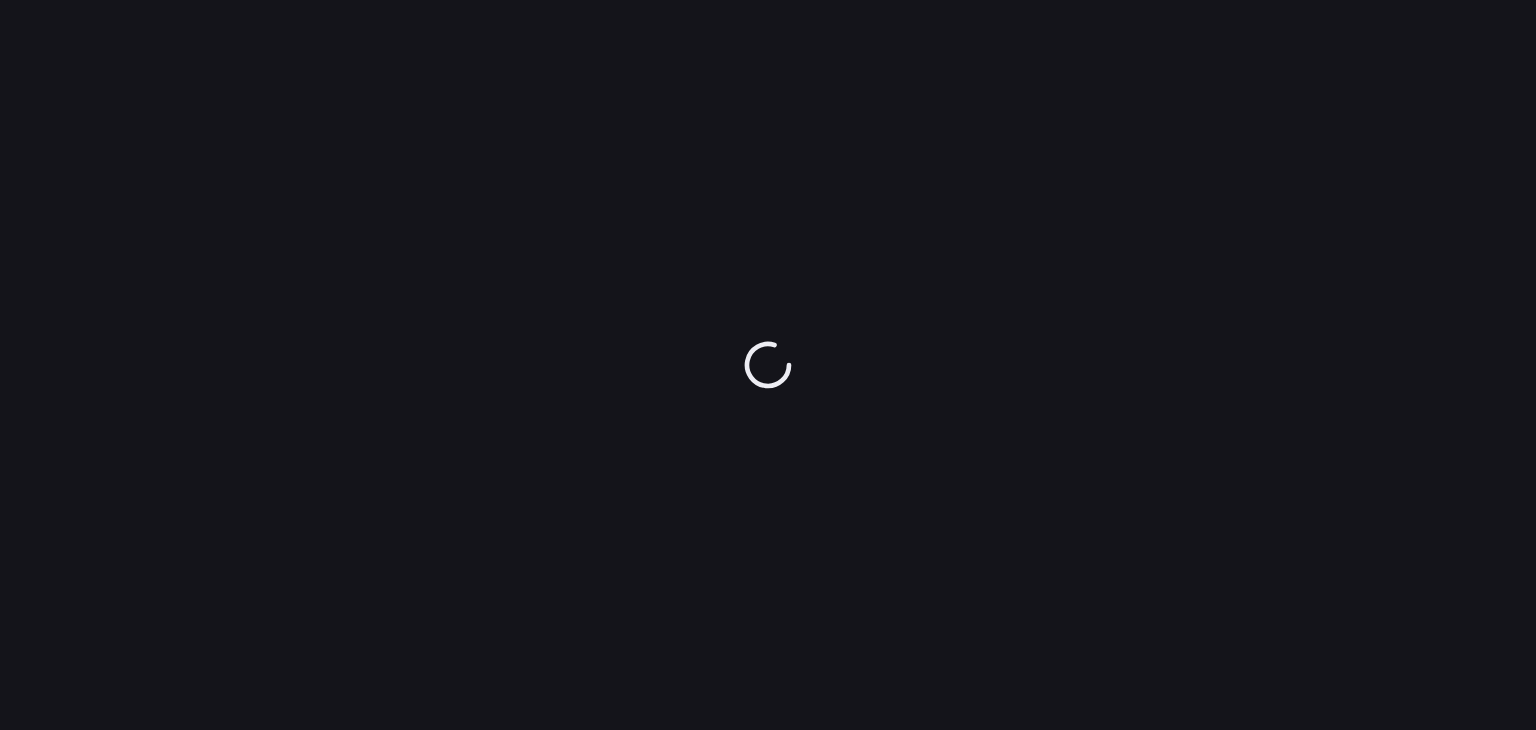 scroll, scrollTop: 0, scrollLeft: 0, axis: both 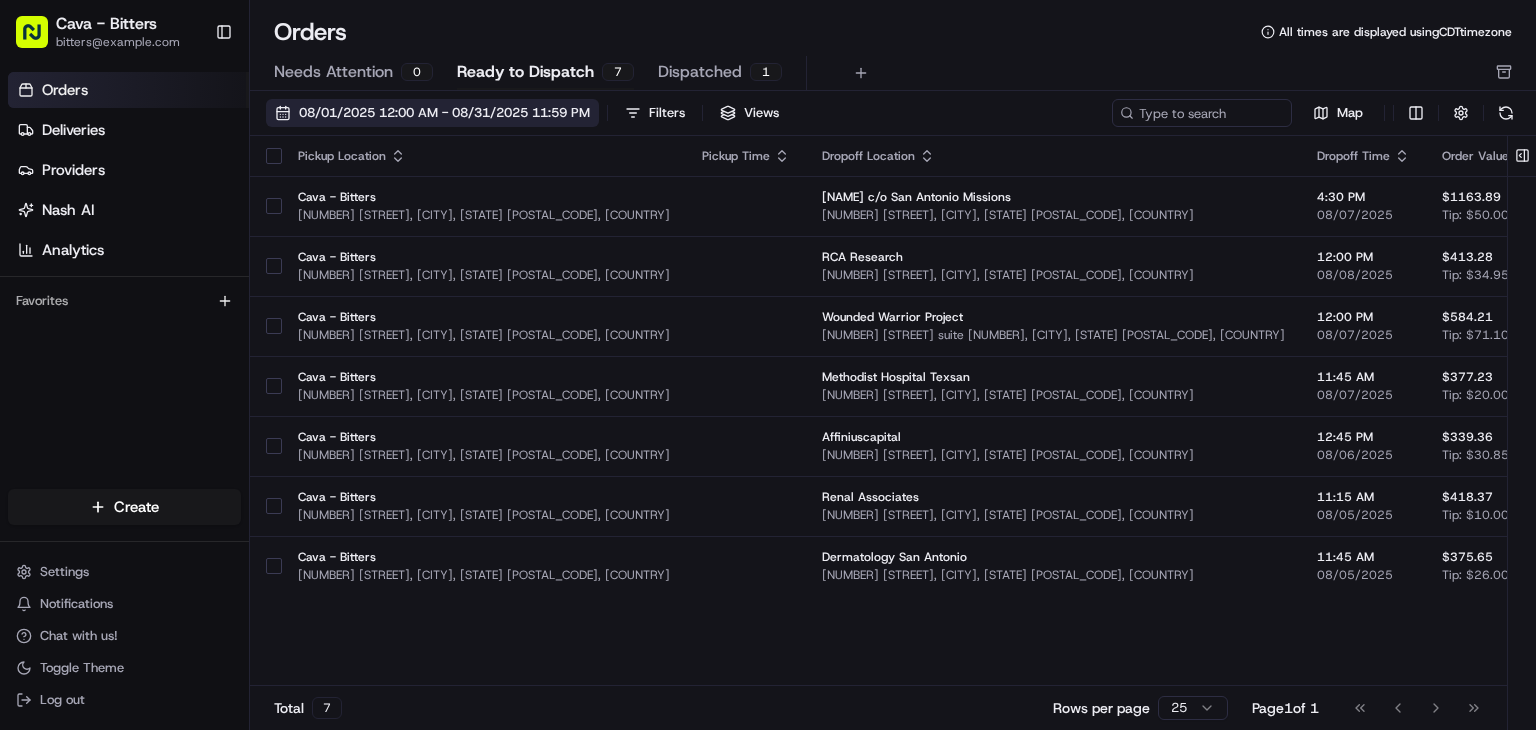 click on "08/01/2025 12:00 AM - 08/31/2025 11:59 PM" at bounding box center (444, 113) 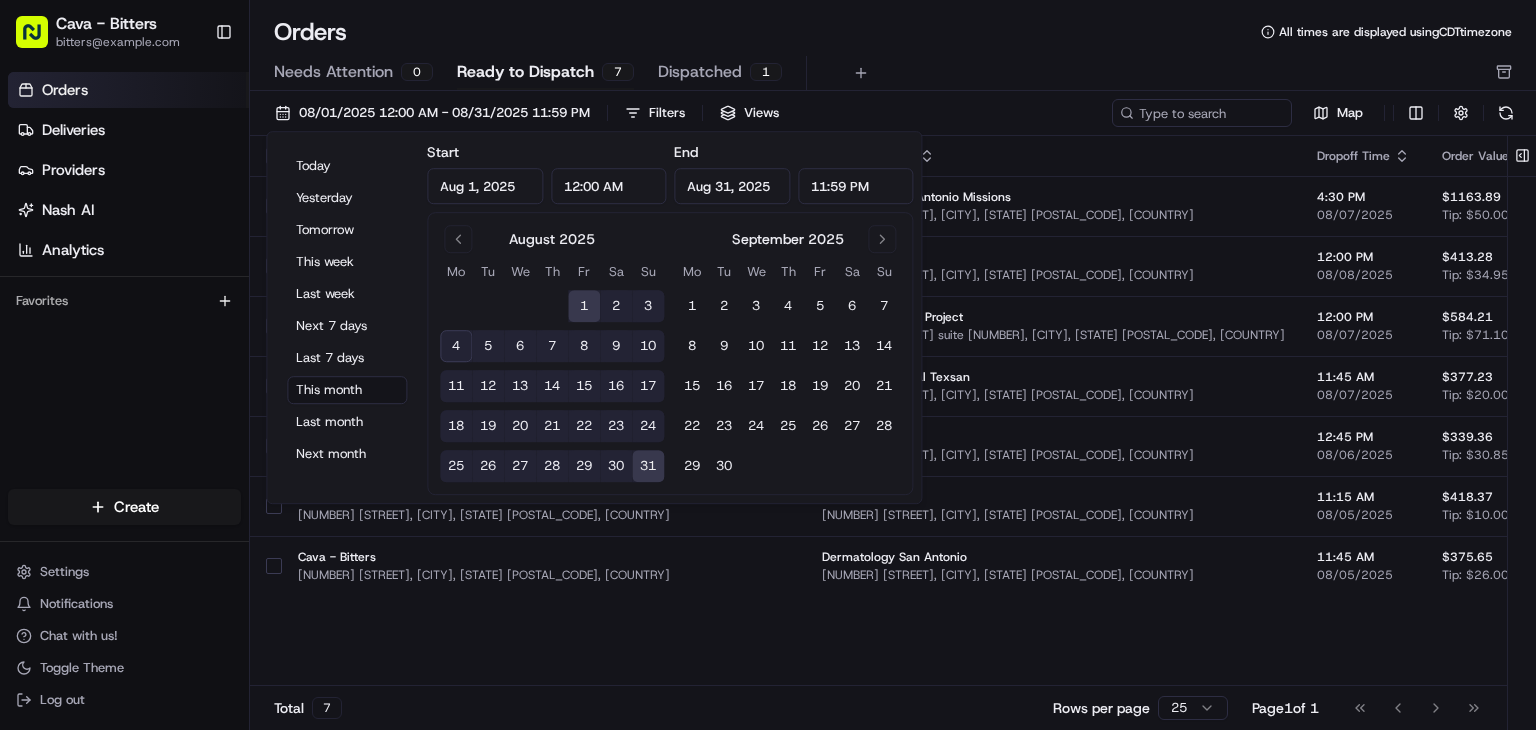 click on "5" at bounding box center [488, 346] 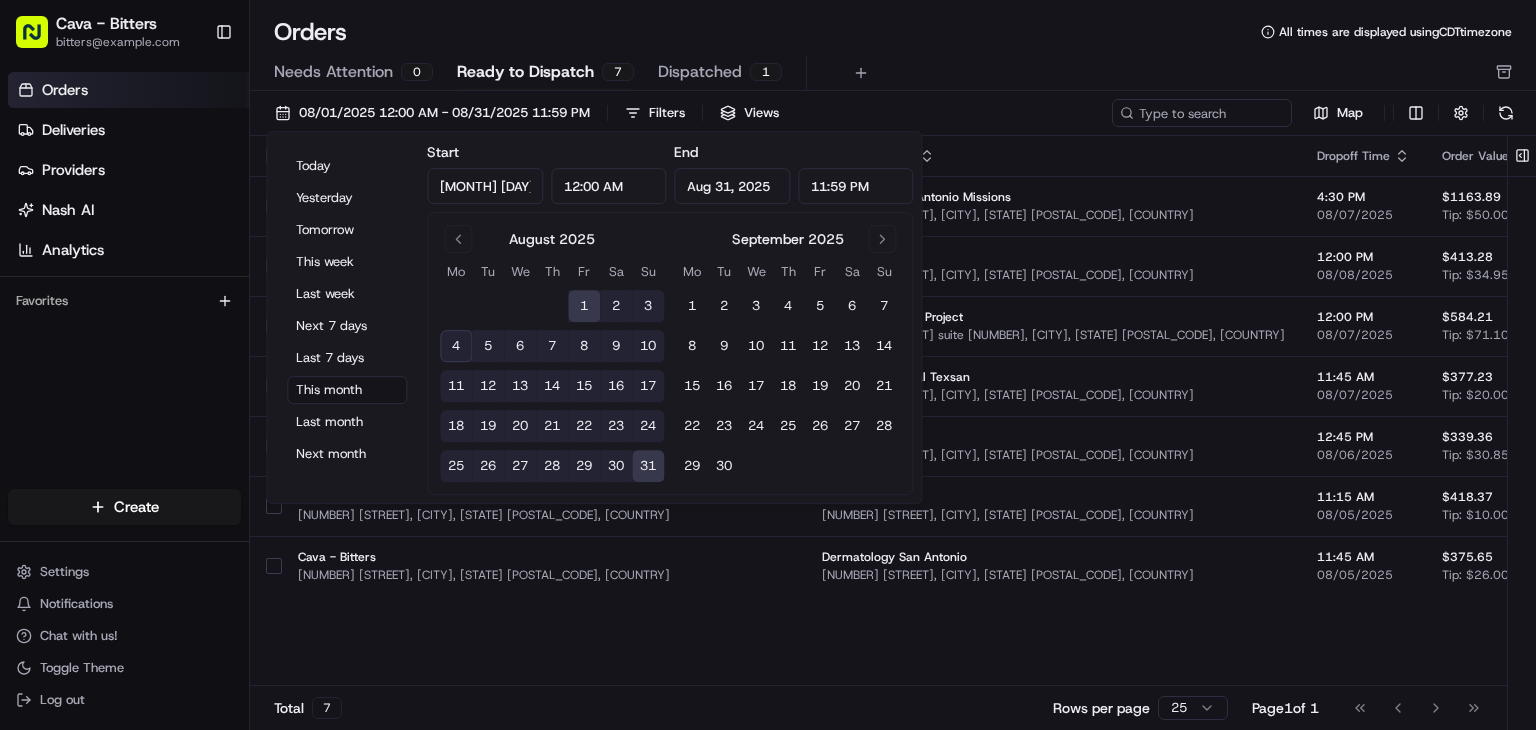 type on "[MONTH] [DAY], [YEAR]" 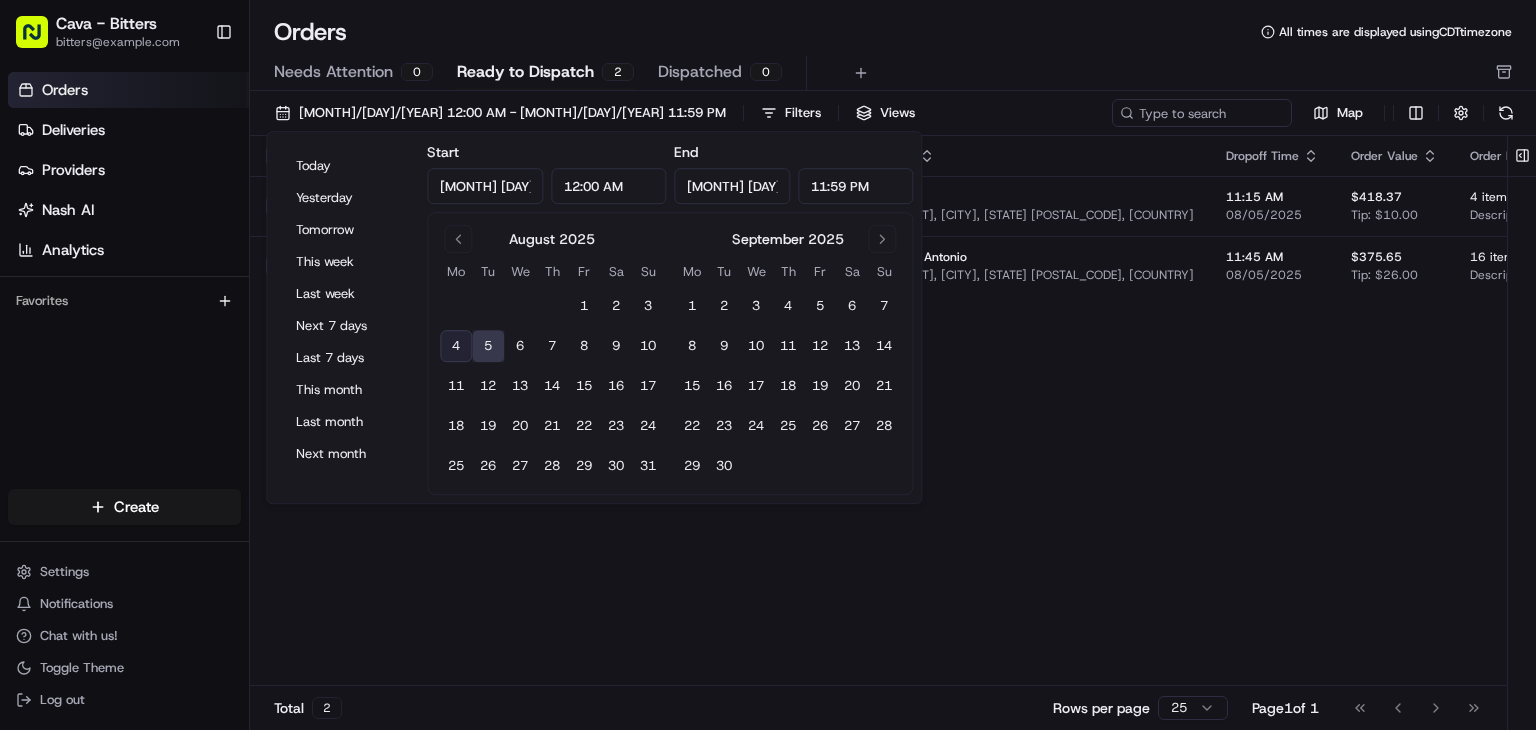 drag, startPoint x: 1044, startPoint y: 473, endPoint x: 1120, endPoint y: 453, distance: 78.58753 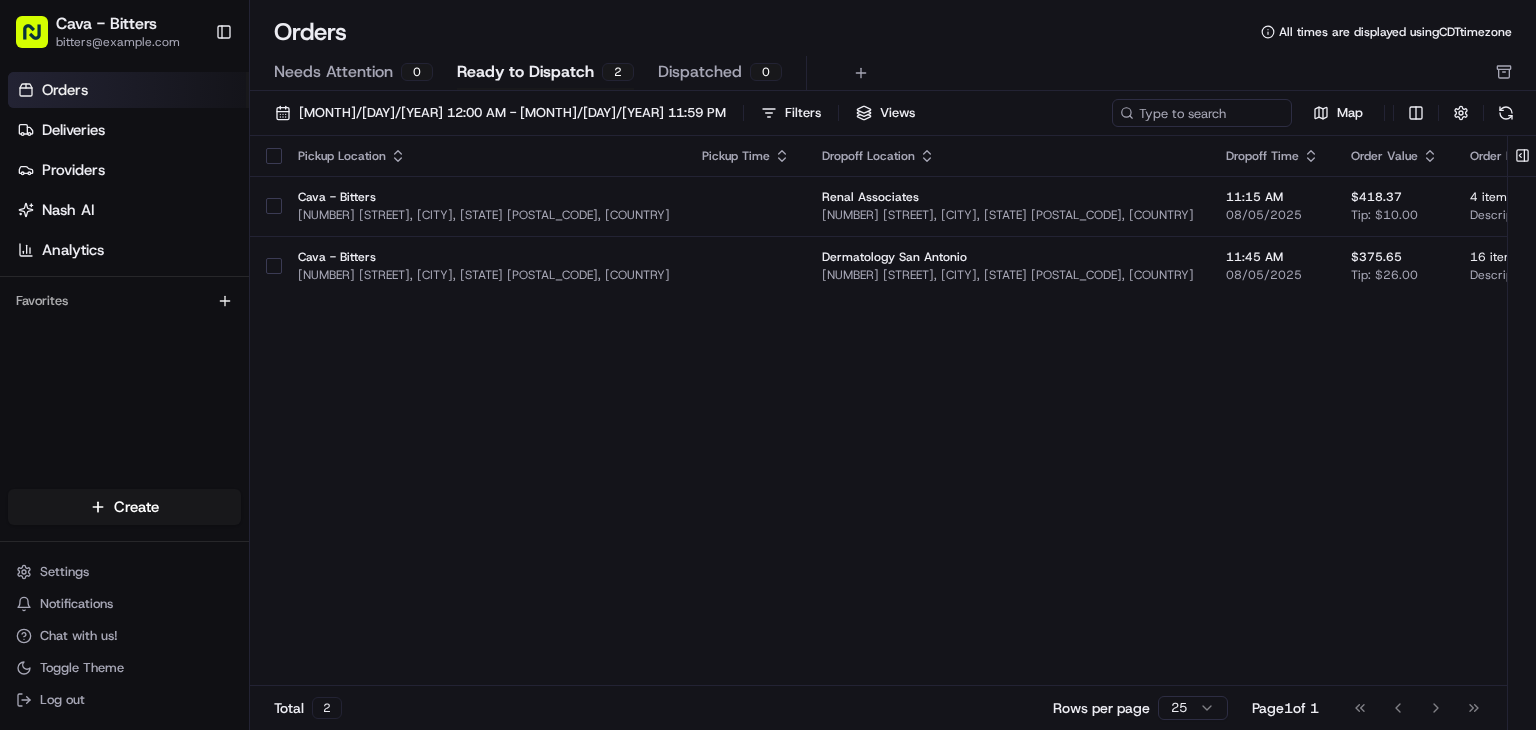 click on "Pickup Location Pickup Time Dropoff Location Dropoff Time Order Value Order Details Delivery Details Provider Actions Cava - Bitters 13610 San Pedro Ave, San Antonio, TX 78232, USA Renal Associates 11481 Toepperwein Rd, Live Oak, TX 78233, USA 11:15 AM 08/05/2025 $418.37 Tip: $10.00 4   items Description:  This catering order includes two group bowl bars (Harissa Honey Chicken and Grilled Chicken), 10 cookies, and a gallon of sweet tea, serving 24 people. scheduled Assign Provider Cava - Bitters 13610 San Pedro Ave, San Antonio, TX 78232, USA Dermatology San Antonio 15900 La Cantera Pkwy, San Antonio, TX 78256, USA 11:45 AM 08/05/2025 $375.65 Tip: $26.00 16   items Description:  Catering order for 16 people, including two group bowl bars with grilled chicken, saffron basmati rice, supergreens, hummus, fire-roasted corn, tomato + cucumber, crumbled feta, pita crisps, fiery broccoli, Greek vinaigrette, lemon herb tahini, avocado, and 12 pita quarters. scheduled Assign Provider" at bounding box center (1174, 411) 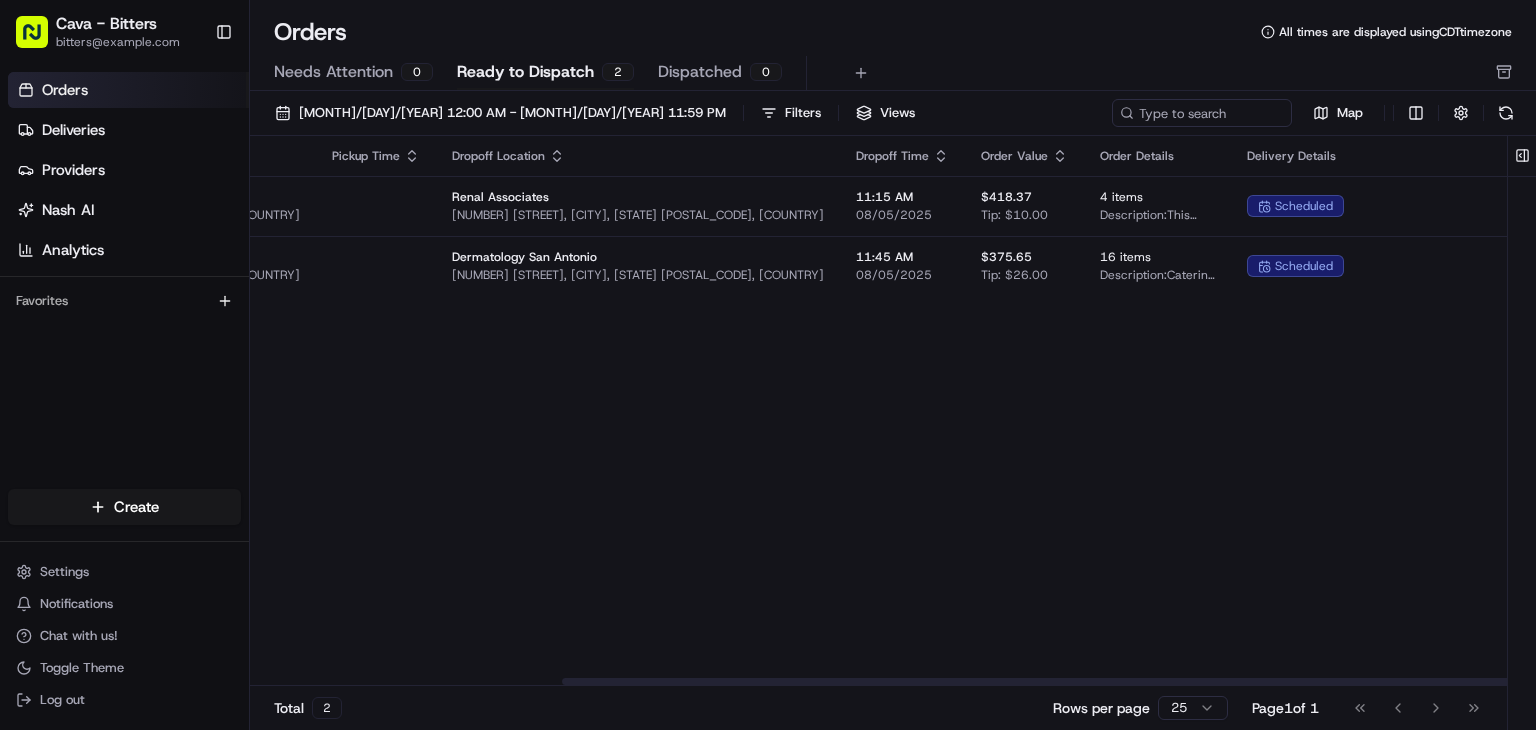 scroll, scrollTop: 0, scrollLeft: 415, axis: horizontal 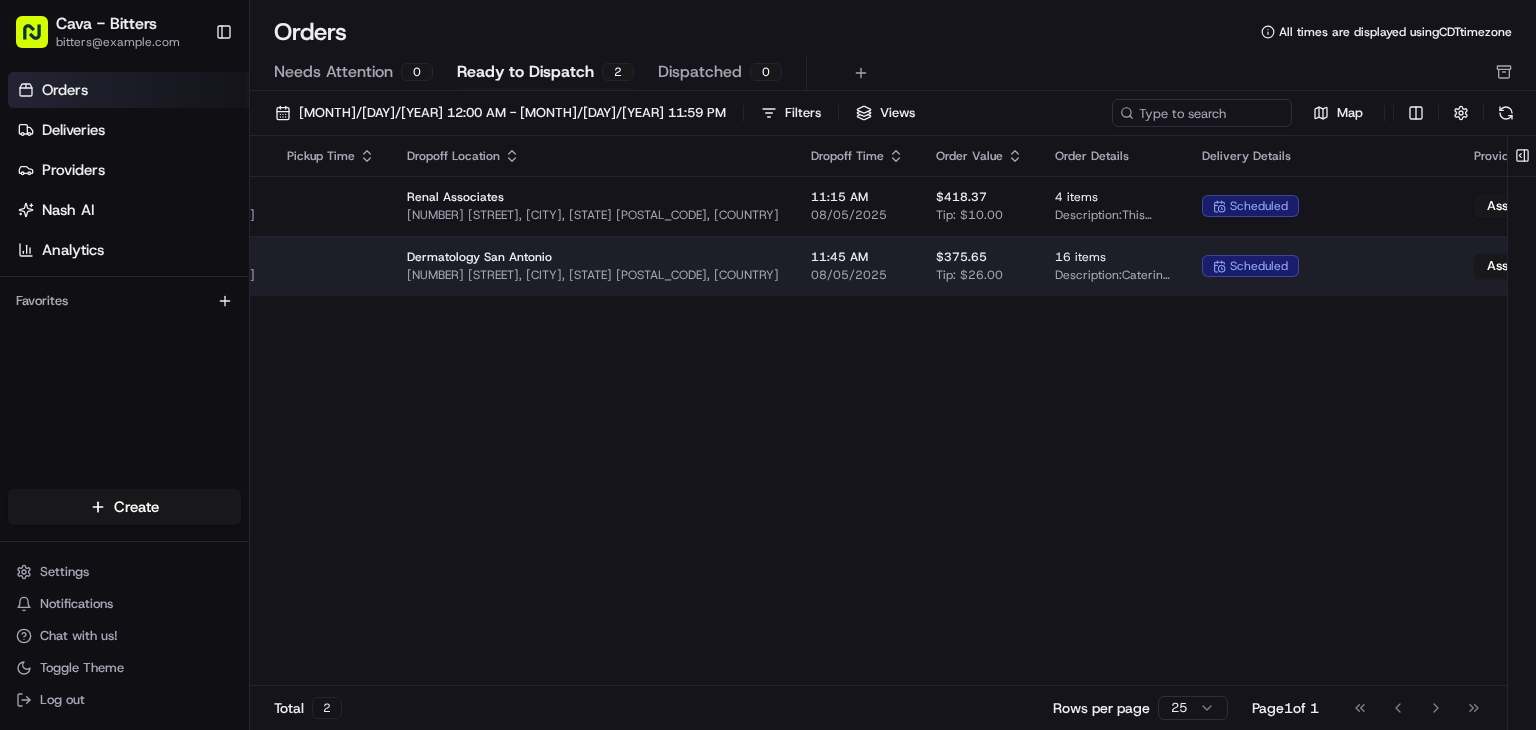 click on "Cava - Bitters bitters@cava.com Toggle Sidebar Orders Deliveries Providers Nash AI Analytics Favorites Main Menu Members & Organization Organization Users Roles Preferences Customization Tracking Orchestration Automations Locations Pickup Locations Dropoff Locations Billing Billing Refund Requests Integrations Notification Triggers Webhooks API Keys Request Logs Create Settings Notifications Chat with us! Toggle Theme Log out Orders All times are displayed using  CDT  timezone Needs Attention 0 Ready to Dispatch 2 Dispatched 0 08/05/2025 12:00 AM - 08/05/2025 11:59 PM Filters Views Map Pickup Location Pickup Time Dropoff Location Dropoff Time Order Value Order Details Delivery Details Provider Actions Cava - Bitters 13610 San Pedro Ave, San Antonio, TX 78232, USA Renal Associates 11481 Toepperwein Rd, Live Oak, TX 78233, USA 11:15 AM 08/05/2025 $418.37 Tip: $10.00 4   items Description:  scheduled Assign Provider Cava - Bitters 13610 San Pedro Ave, San Antonio, TX 78232, USA 11:45 AM $375.65" at bounding box center [768, 365] 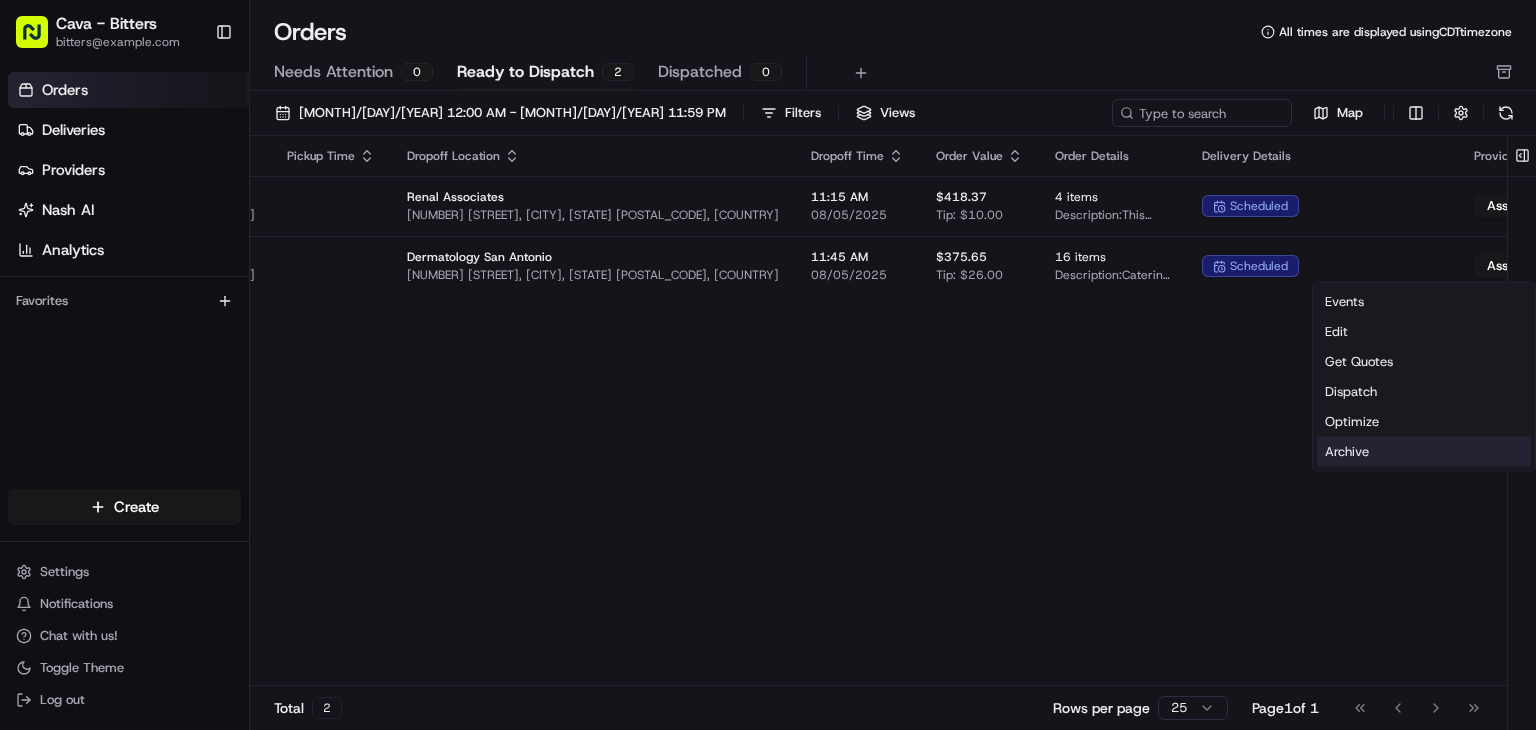 click on "Archive" at bounding box center (1424, 452) 